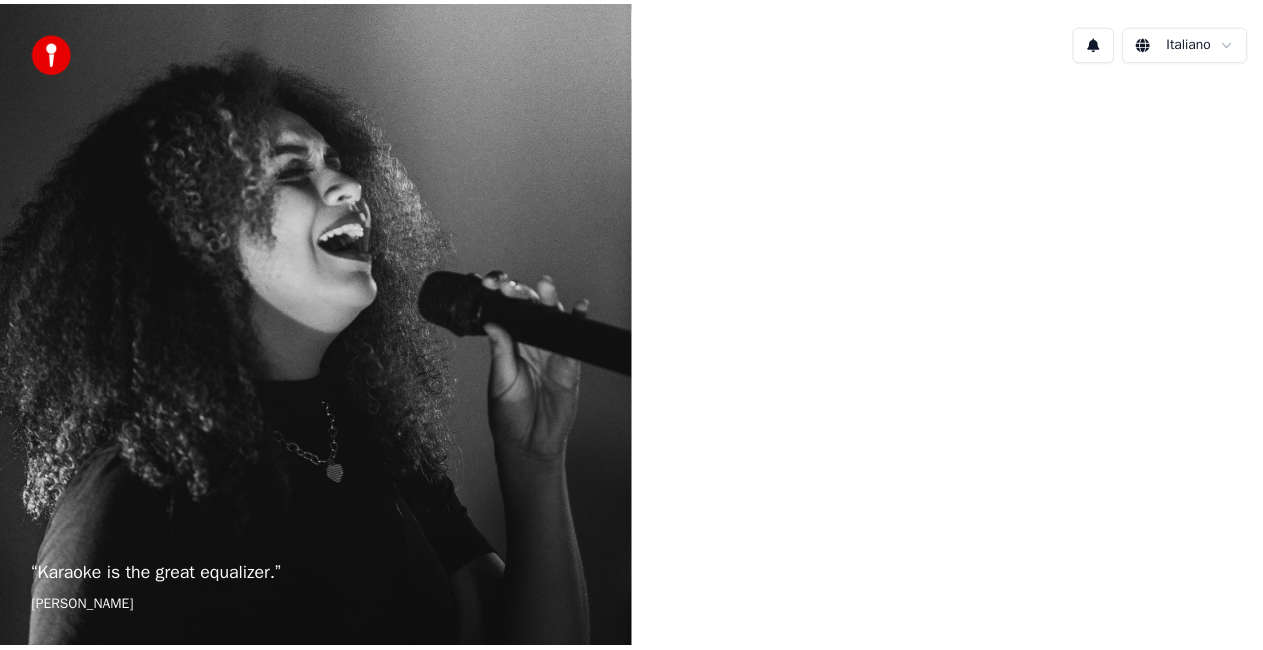 scroll, scrollTop: 0, scrollLeft: 0, axis: both 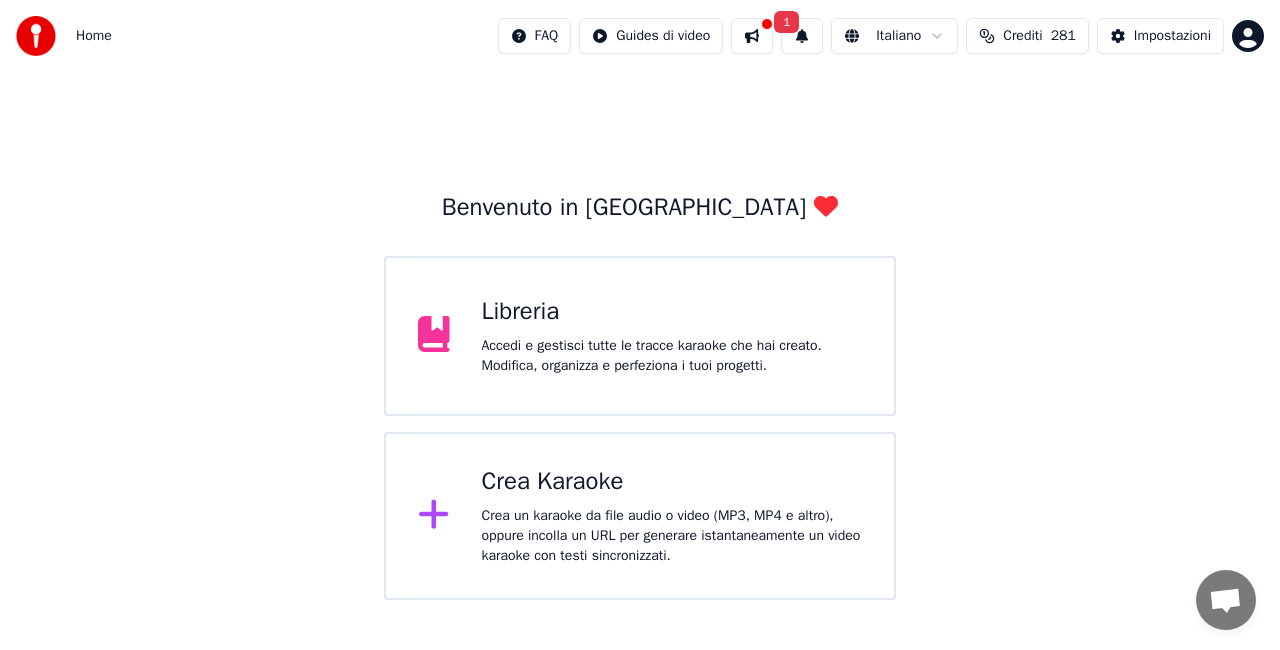 click on "Libreria Accedi e gestisci tutte le tracce karaoke che hai creato. Modifica, organizza e perfeziona i tuoi progetti." at bounding box center [640, 336] 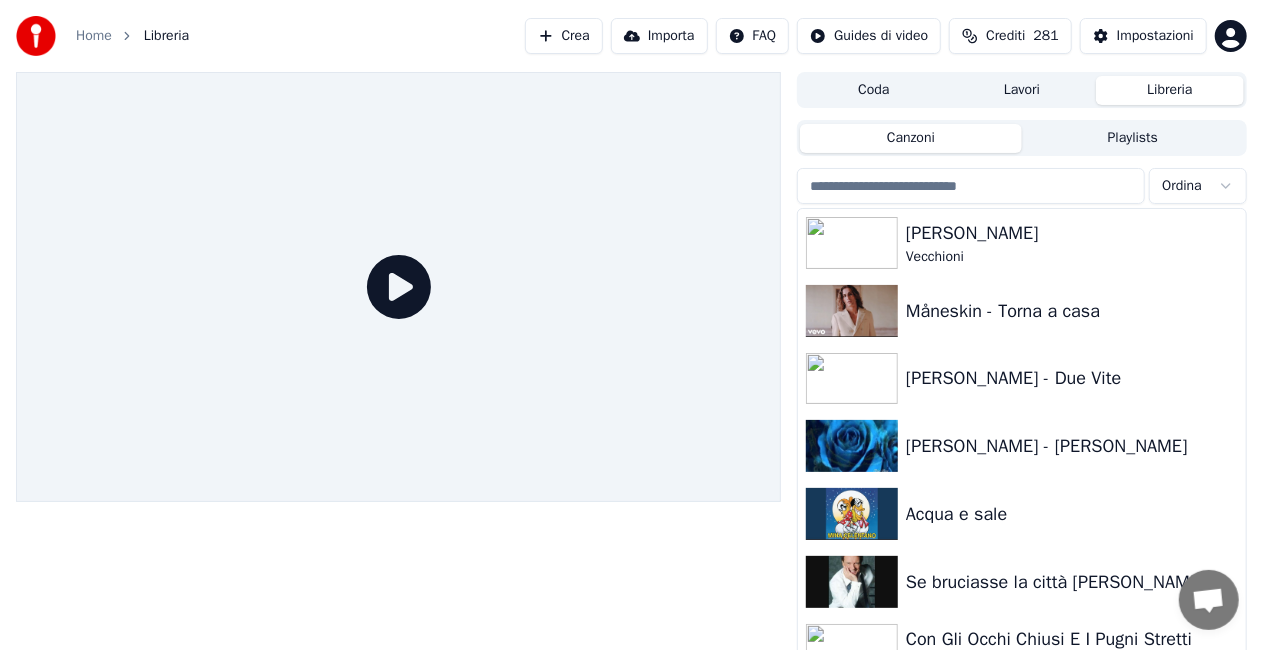 drag, startPoint x: 560, startPoint y: 288, endPoint x: 560, endPoint y: 312, distance: 24 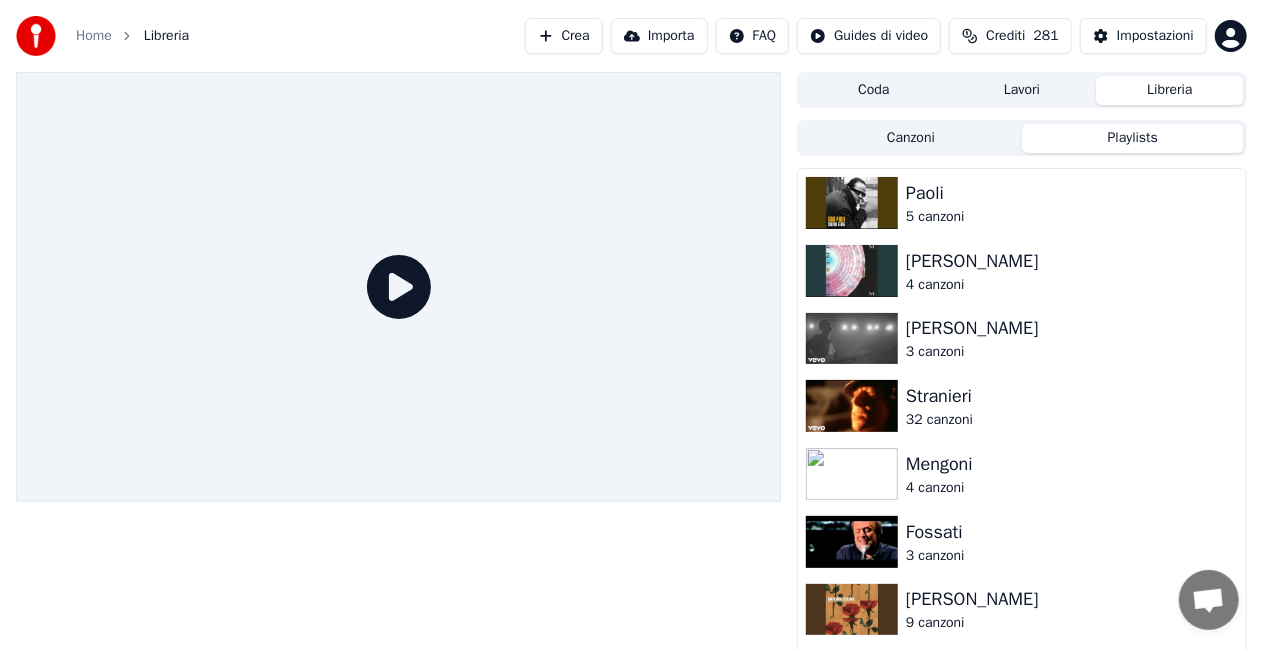 click on "Playlists" at bounding box center (1133, 138) 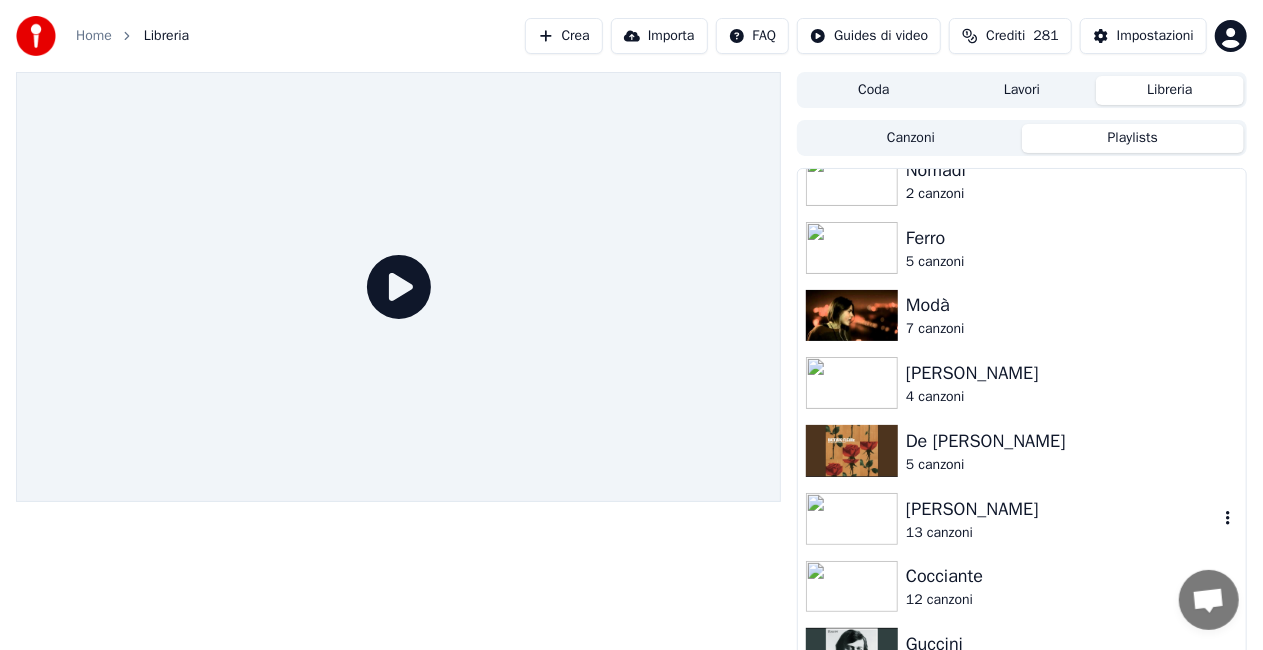 click on "[PERSON_NAME]" at bounding box center [1062, 509] 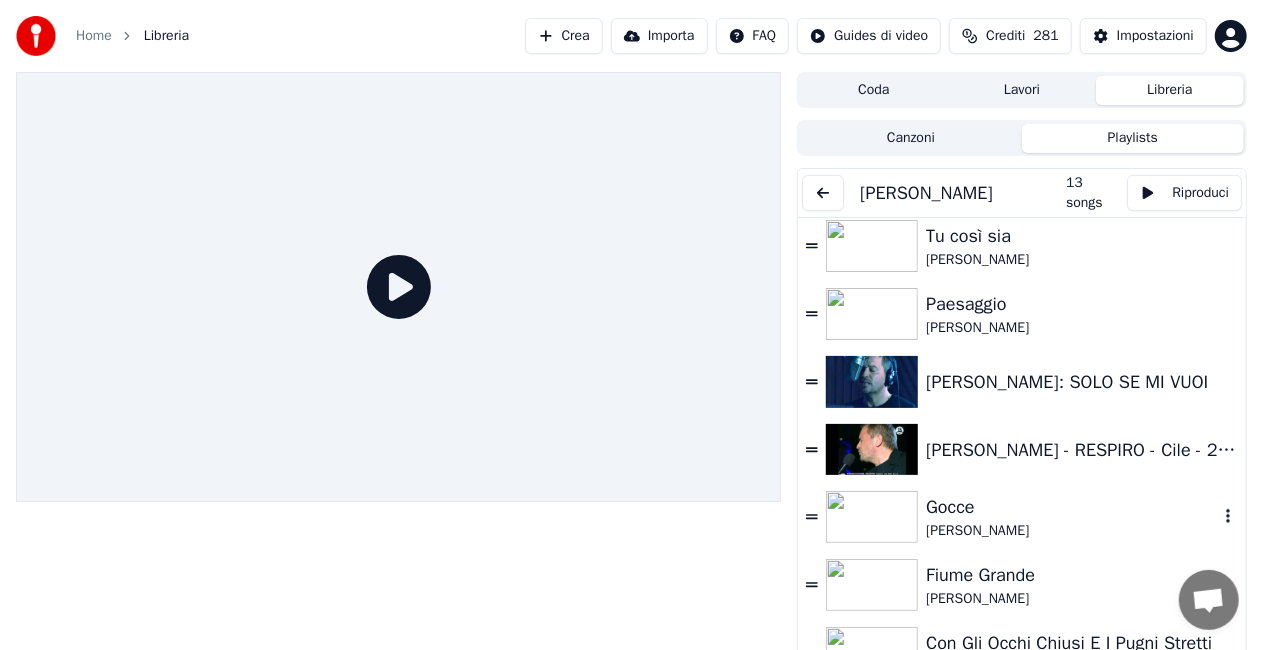 scroll, scrollTop: 411, scrollLeft: 0, axis: vertical 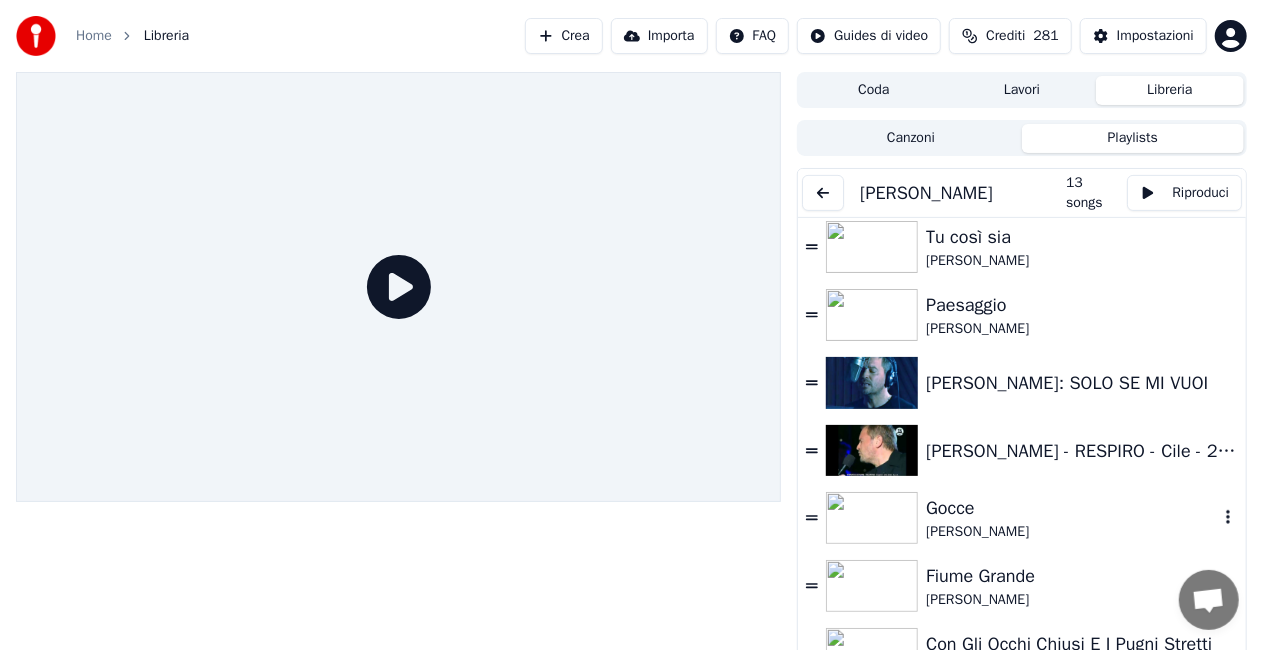 click on "Gocce" at bounding box center (1072, 508) 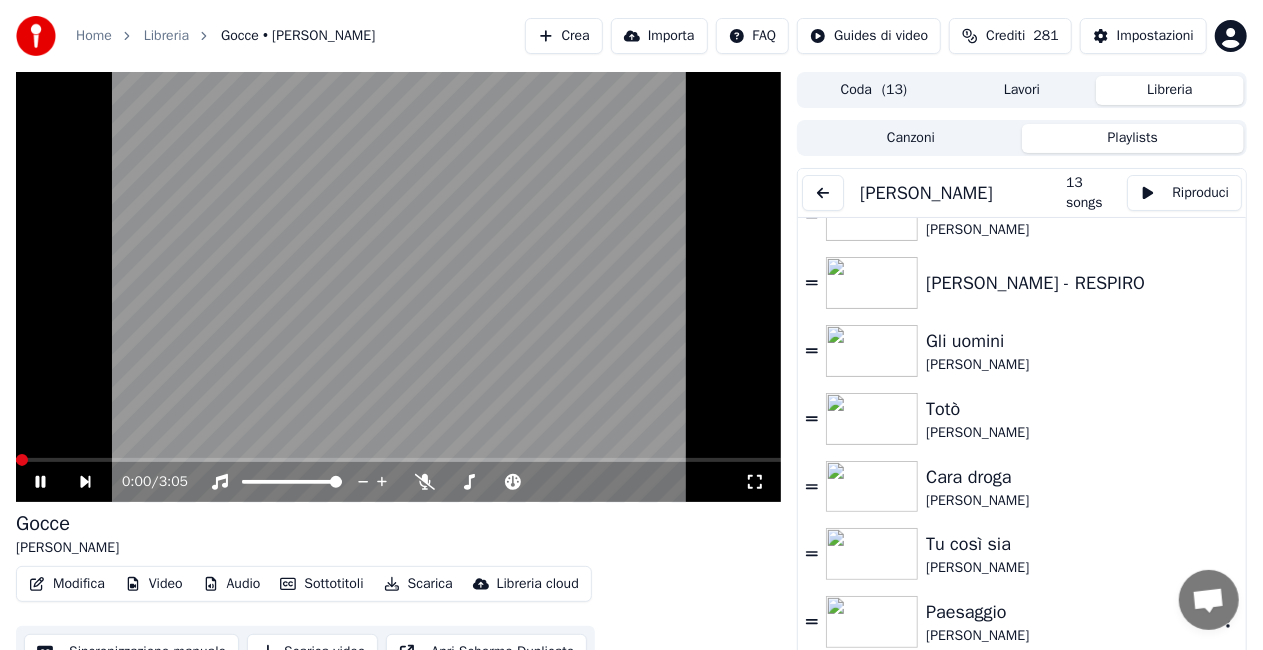 scroll, scrollTop: 0, scrollLeft: 0, axis: both 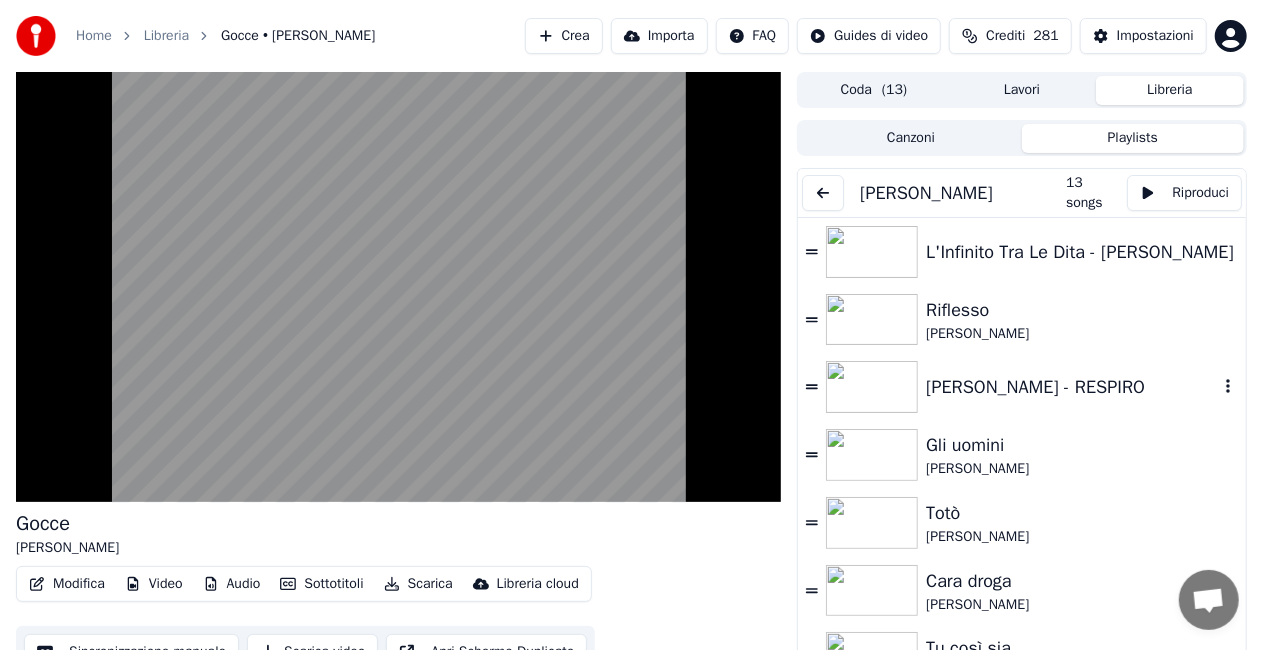 click on "[PERSON_NAME] - RESPIRO" at bounding box center [1022, 387] 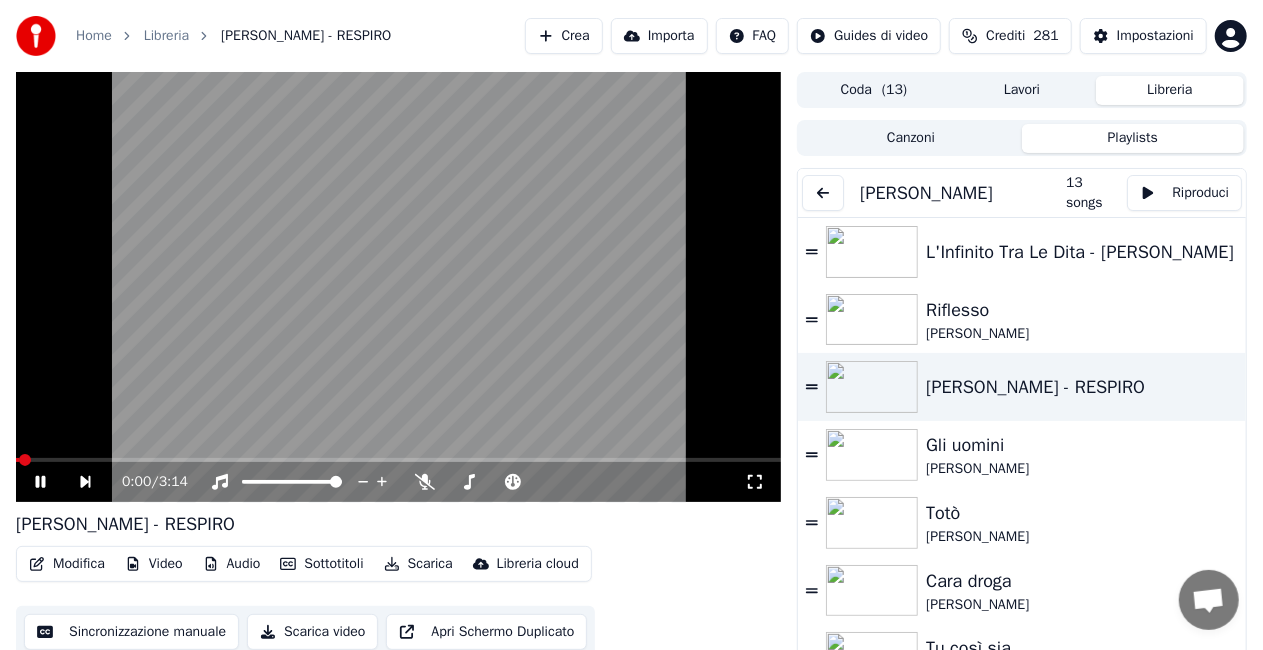 click 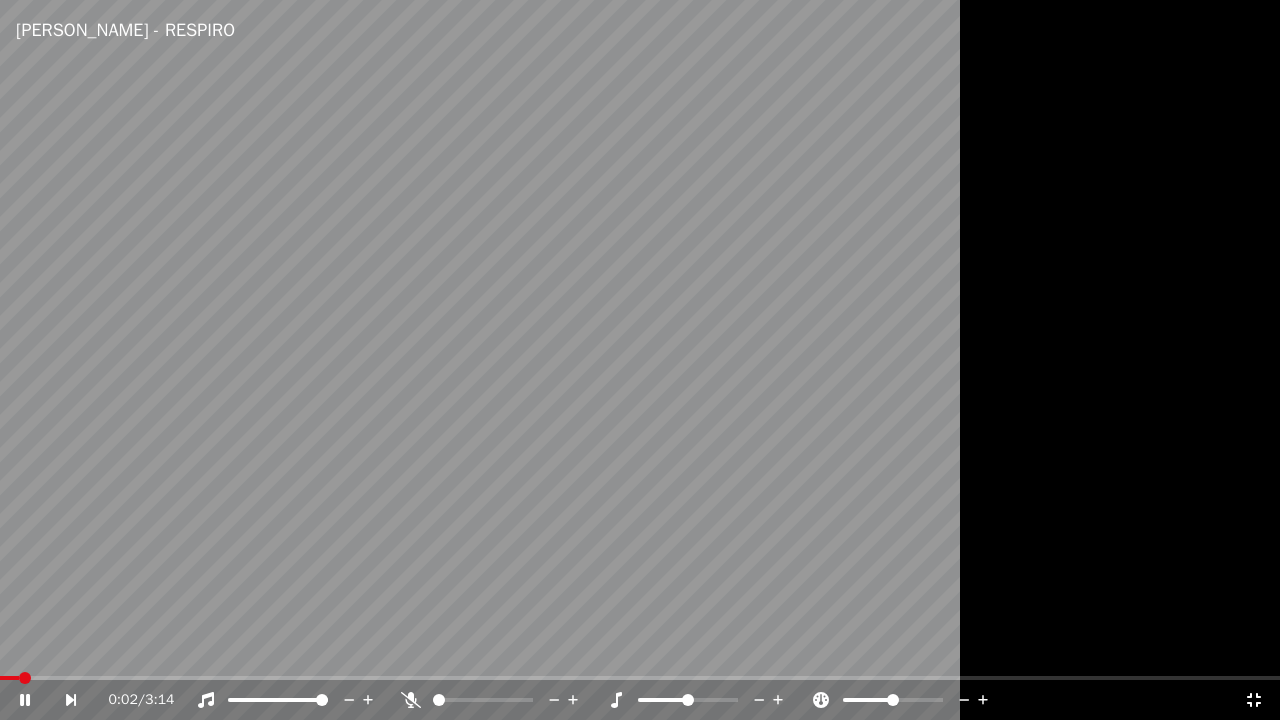 click 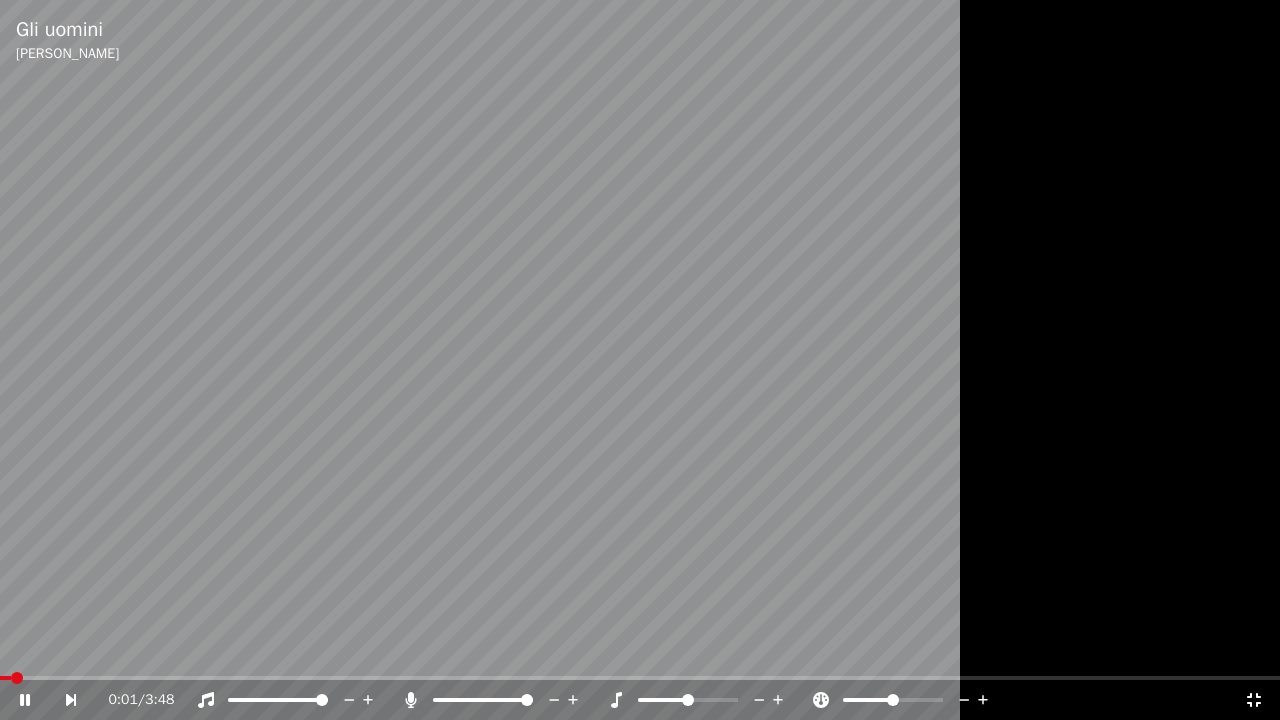 click 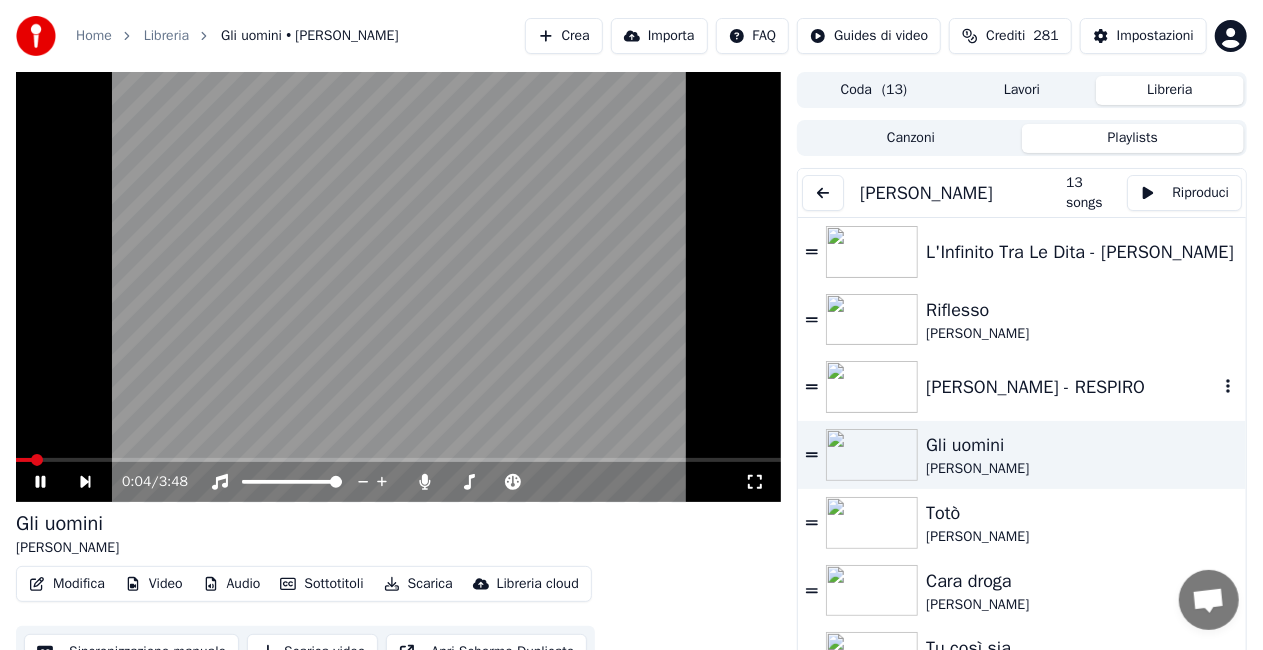 click on "[PERSON_NAME] - RESPIRO" at bounding box center (1072, 387) 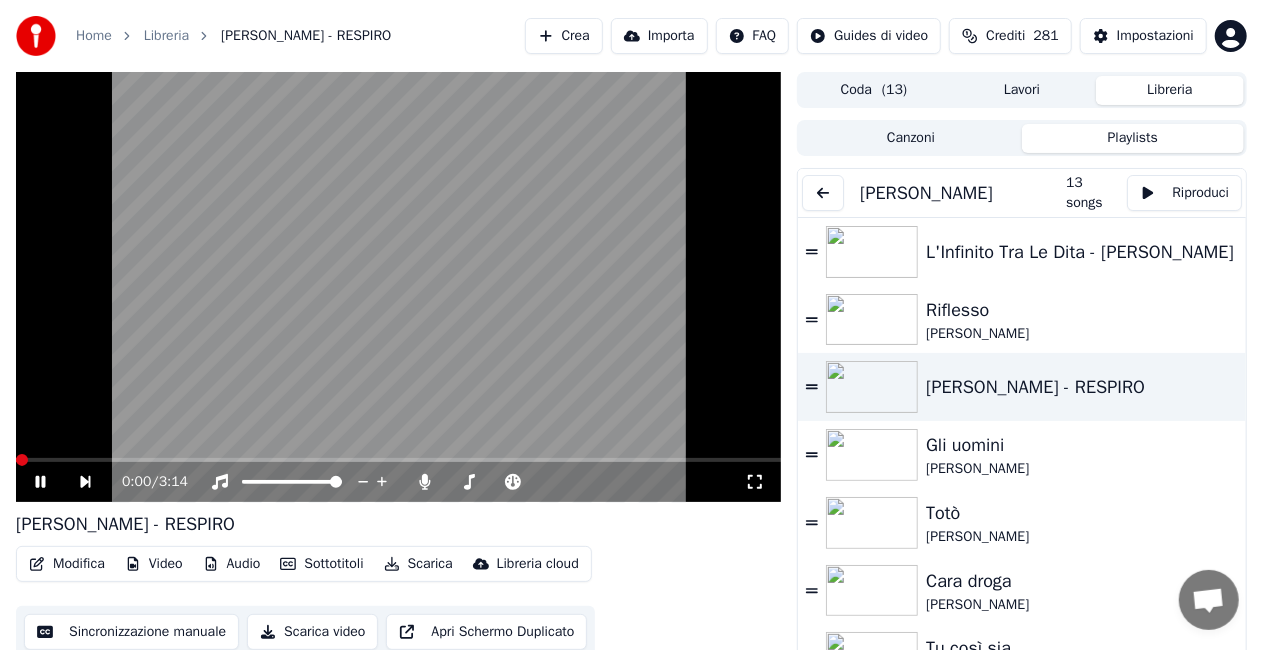 click on "0:00  /  3:14" at bounding box center (398, 482) 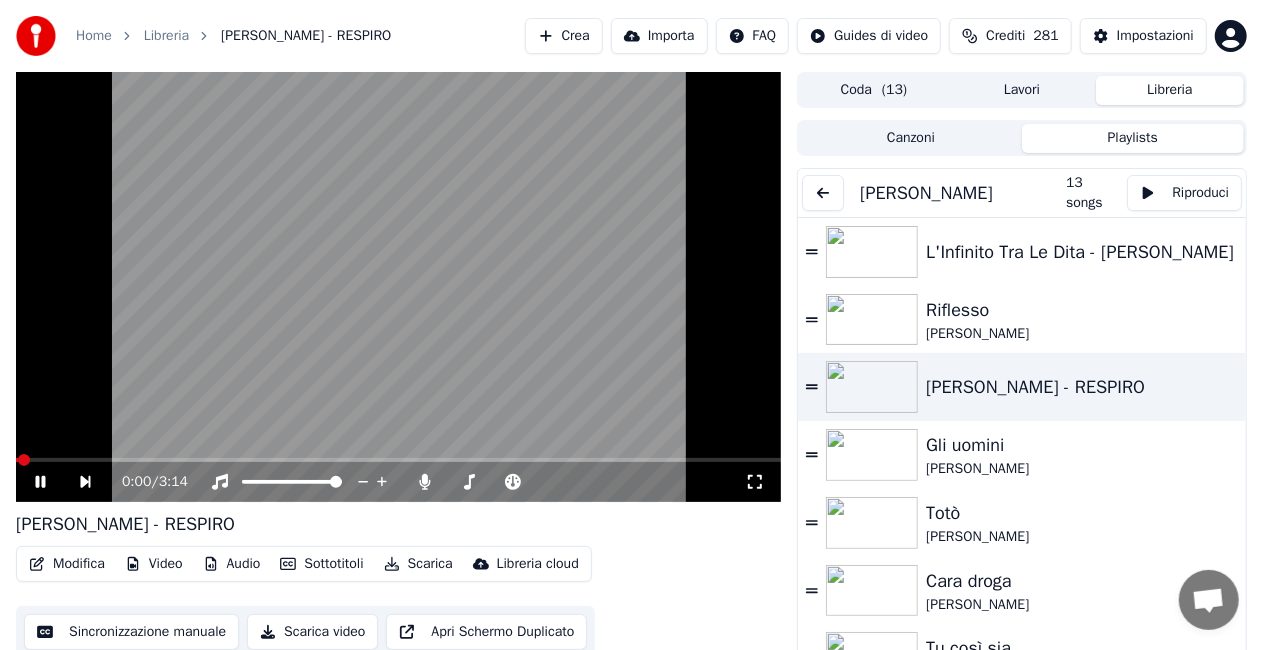click 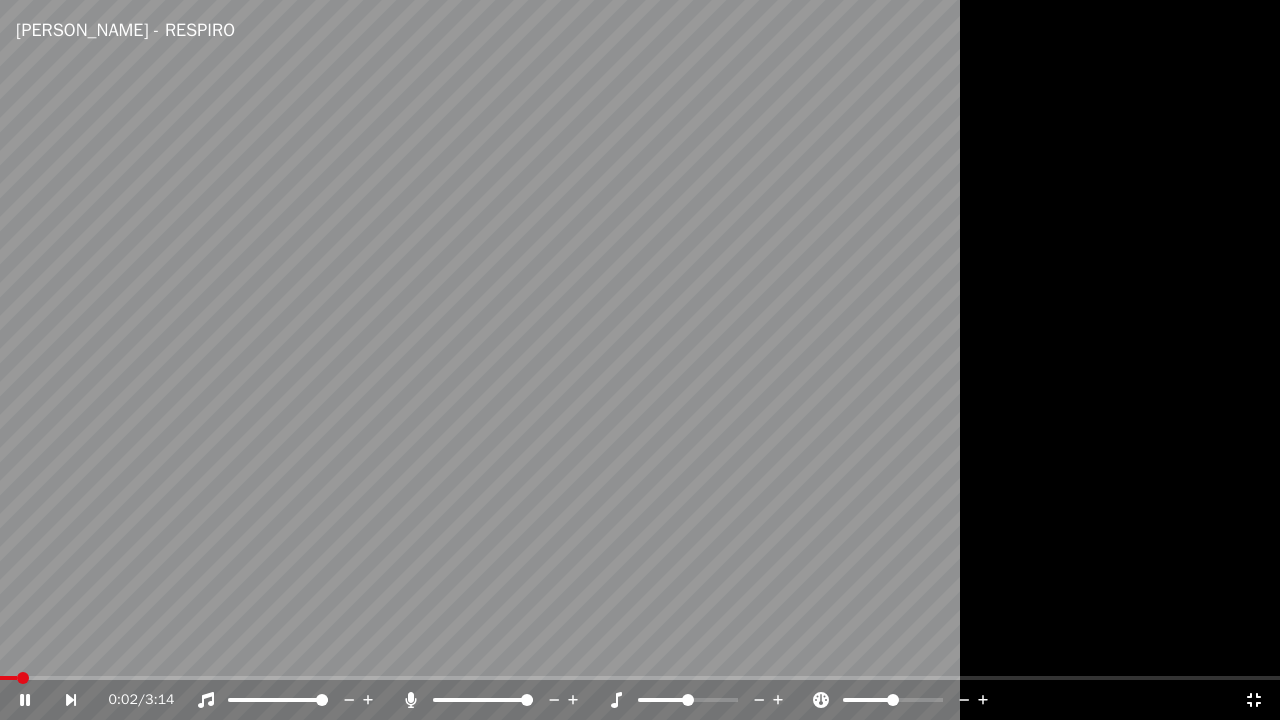 click 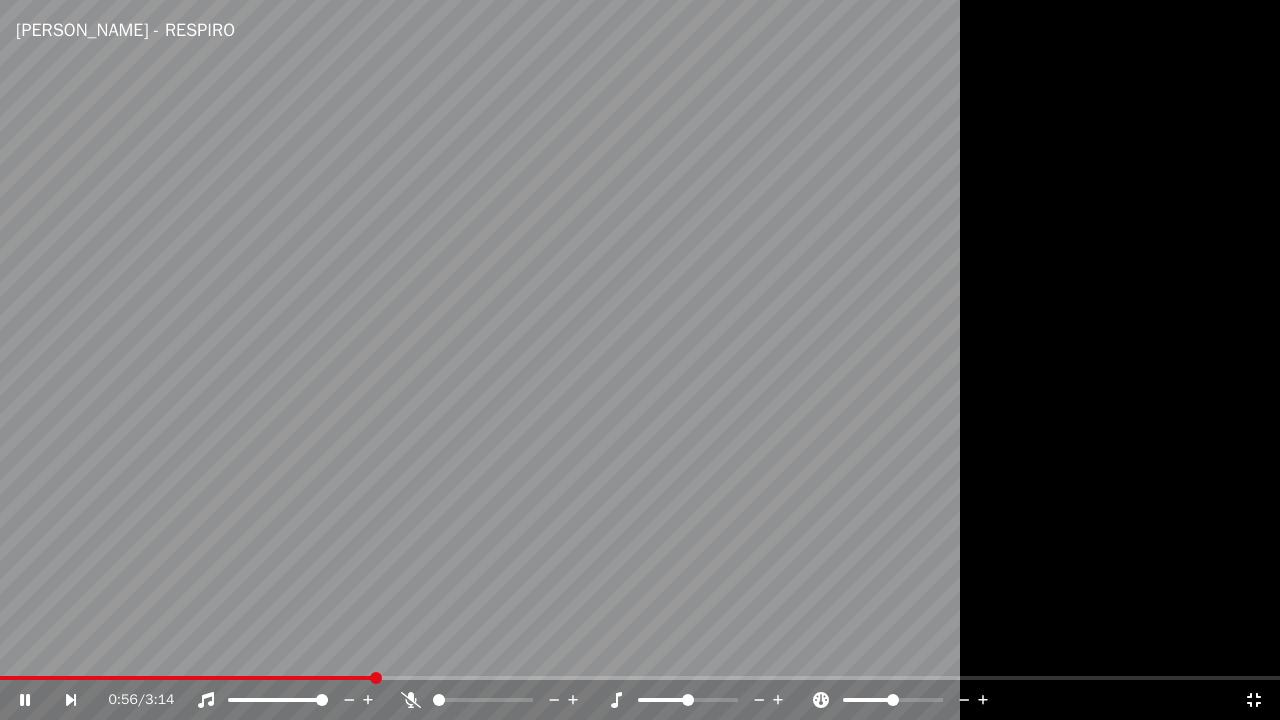 click at bounding box center [187, 678] 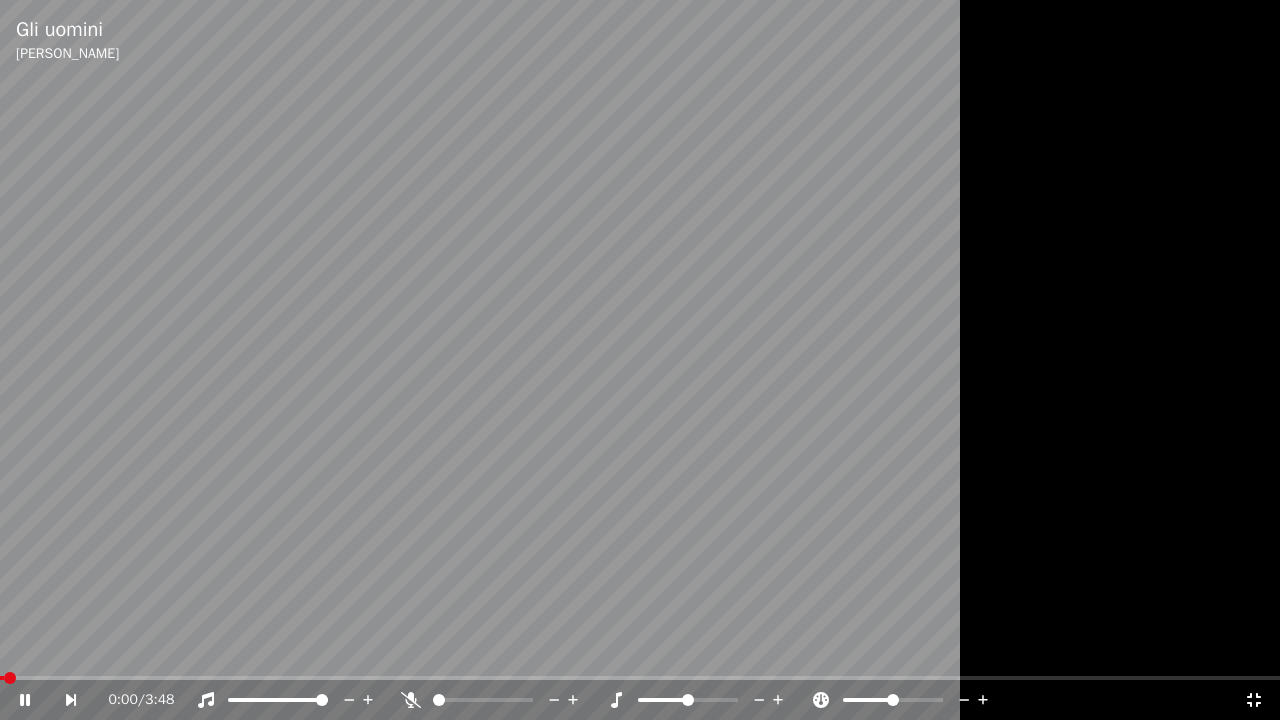 click at bounding box center [640, 360] 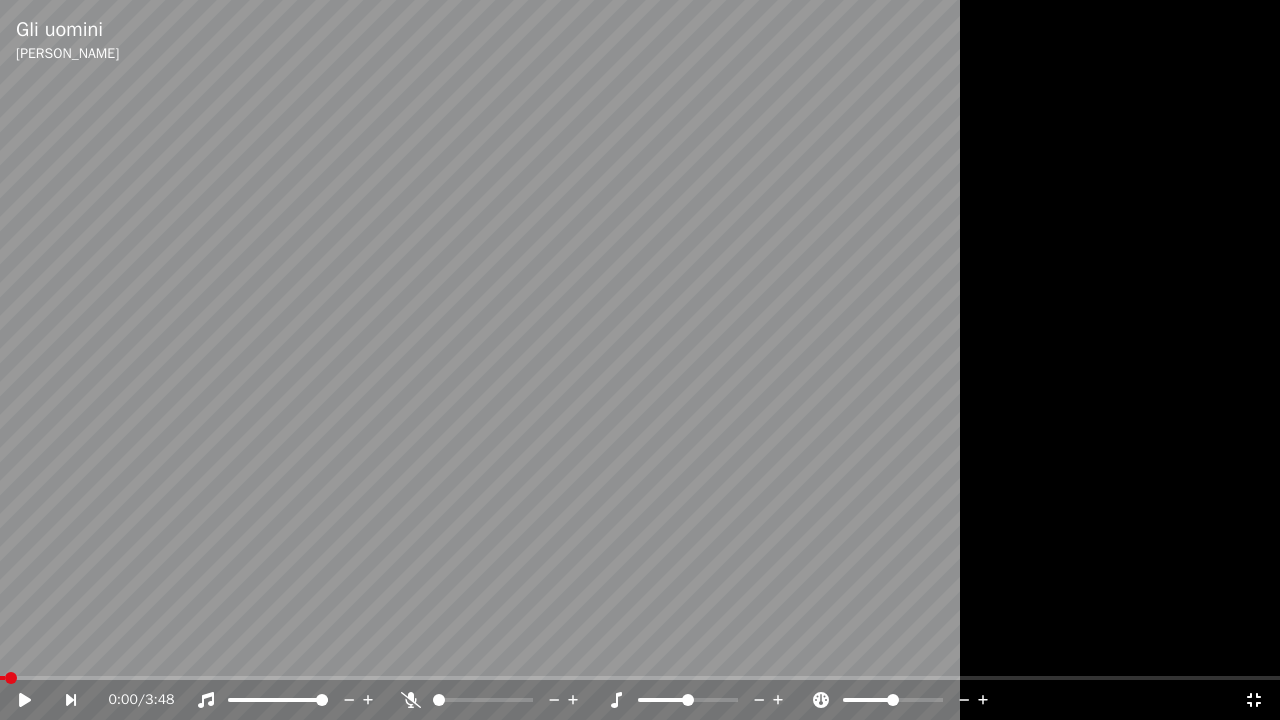 click 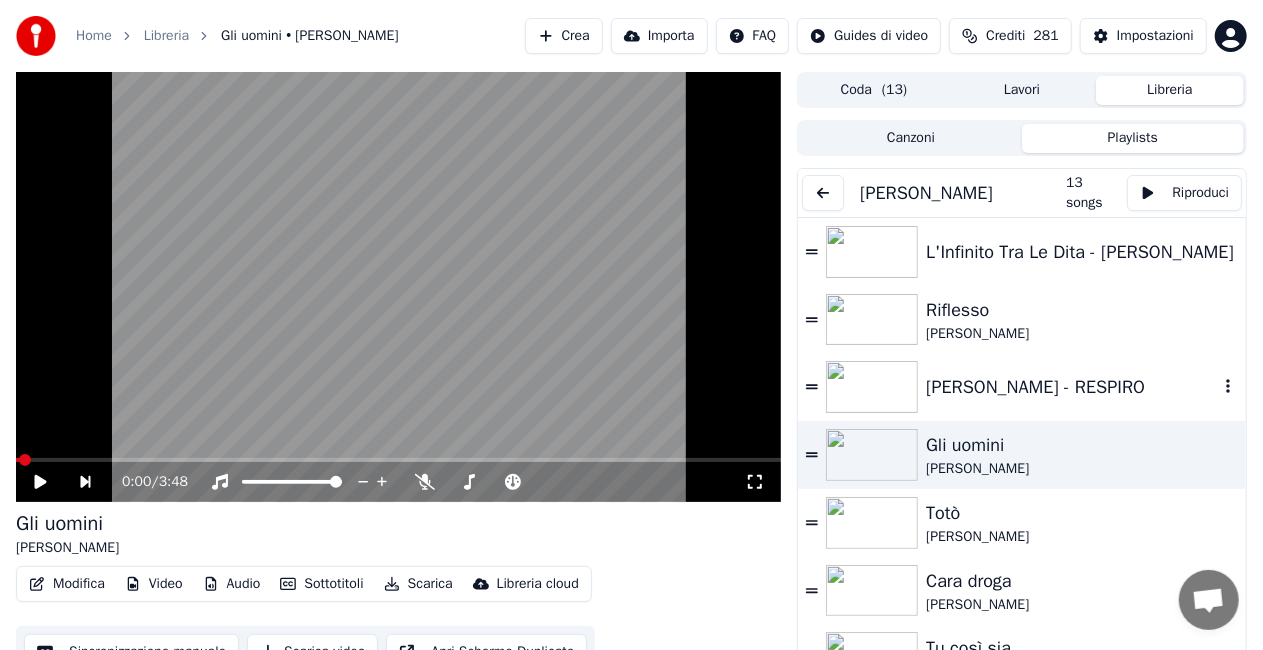 click on "[PERSON_NAME] - RESPIRO" at bounding box center (1072, 387) 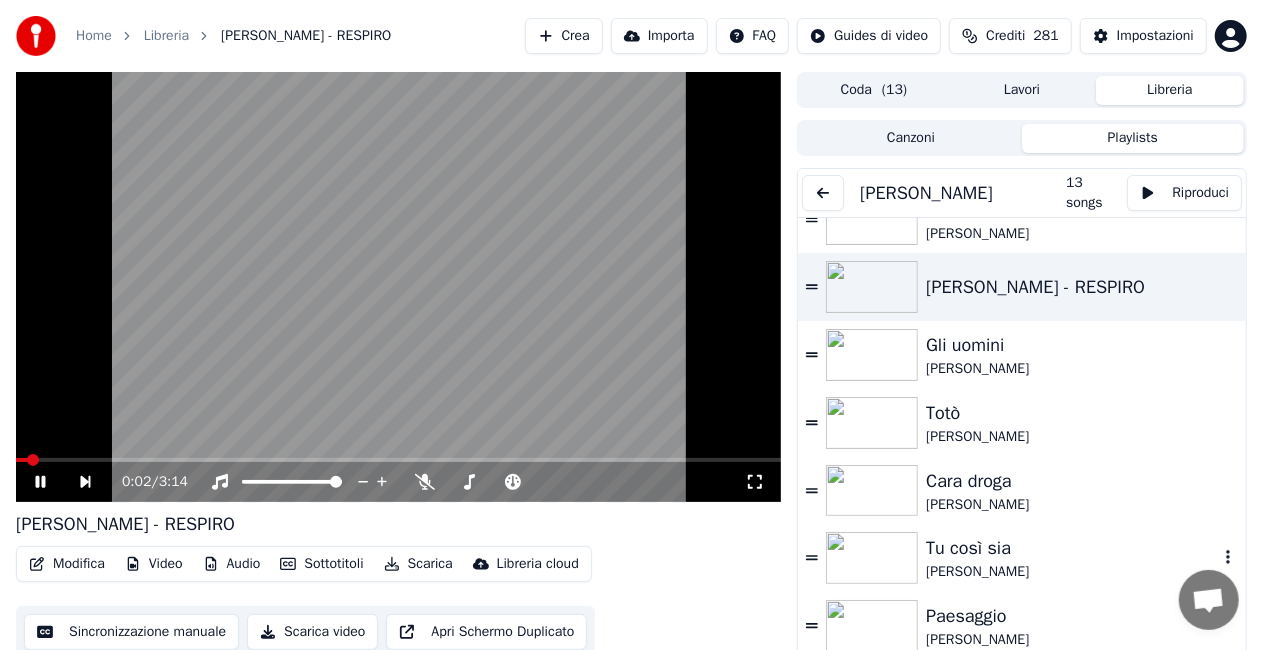scroll, scrollTop: 200, scrollLeft: 0, axis: vertical 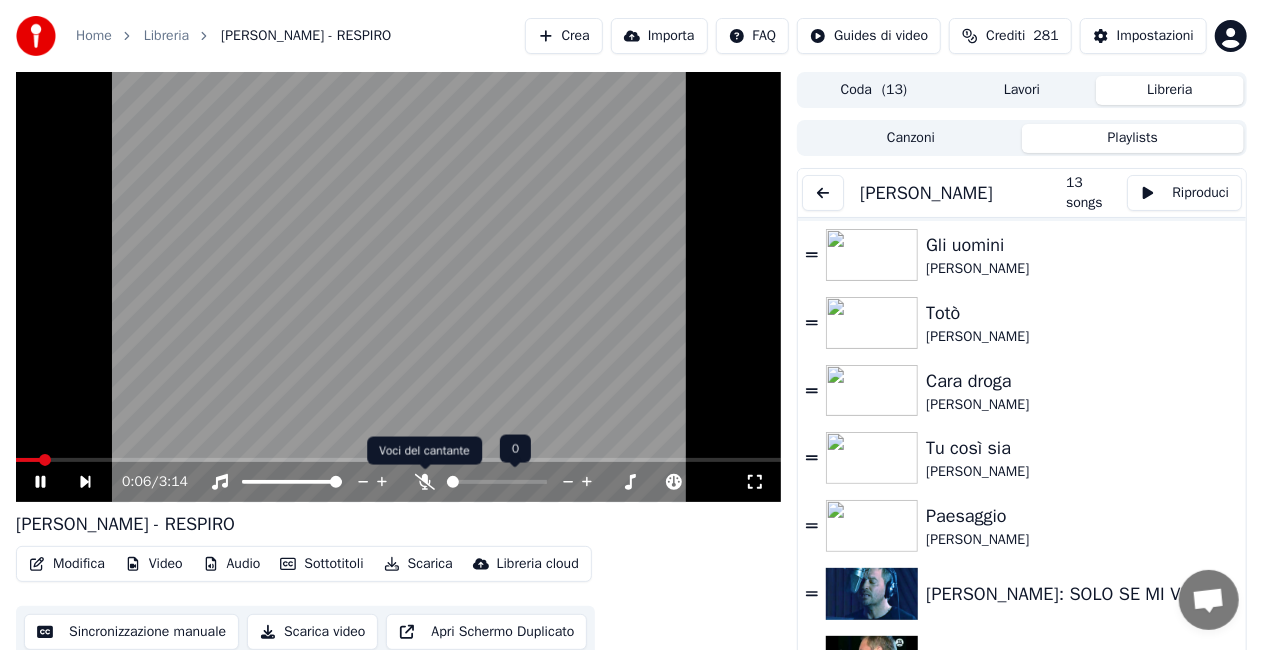 click 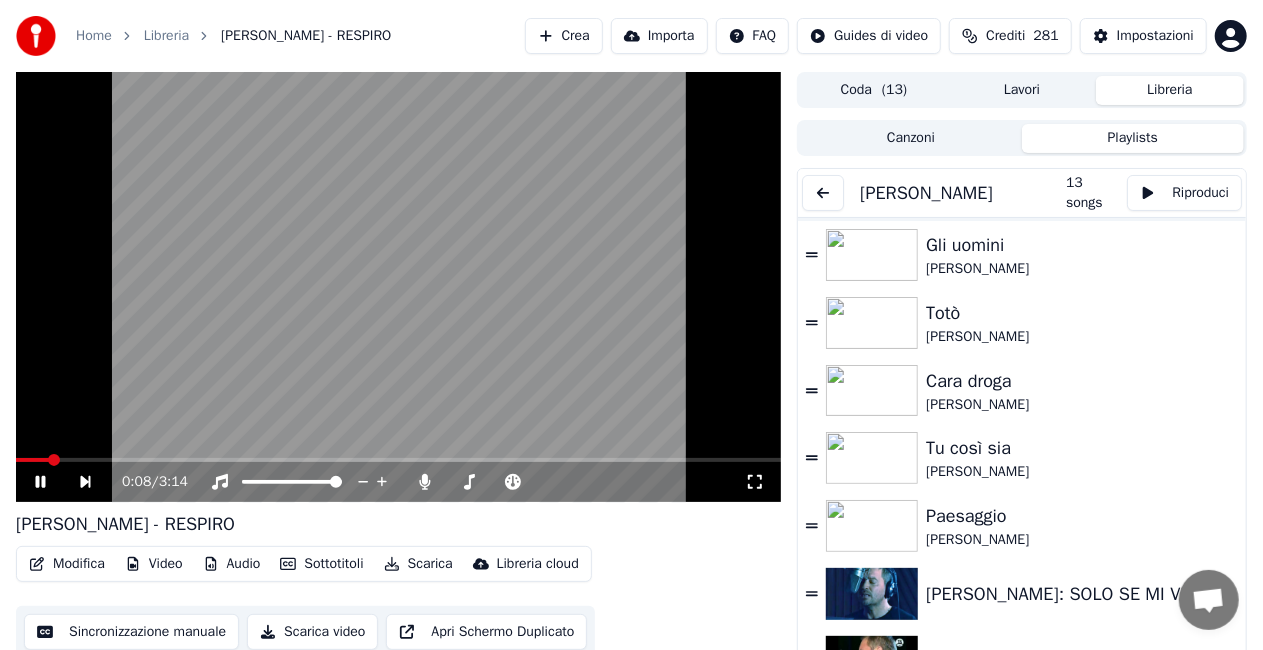 drag, startPoint x: 760, startPoint y: 484, endPoint x: 756, endPoint y: 502, distance: 18.439089 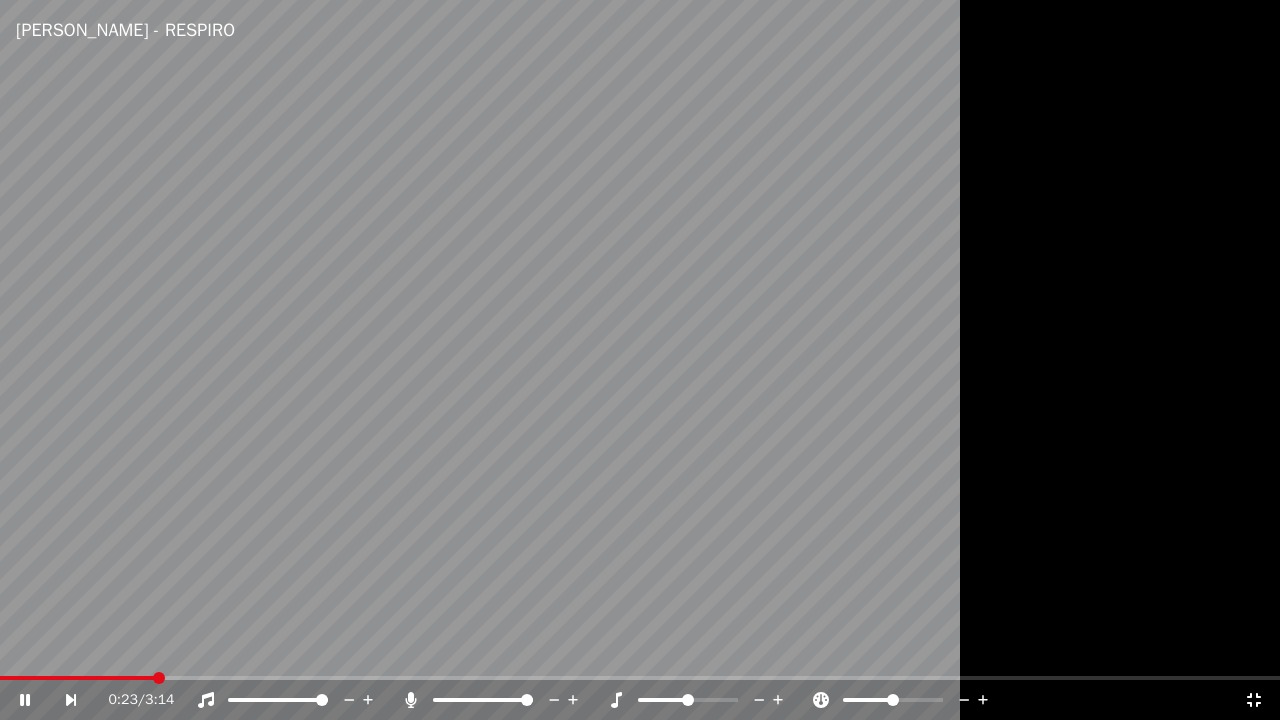 click at bounding box center [501, 700] 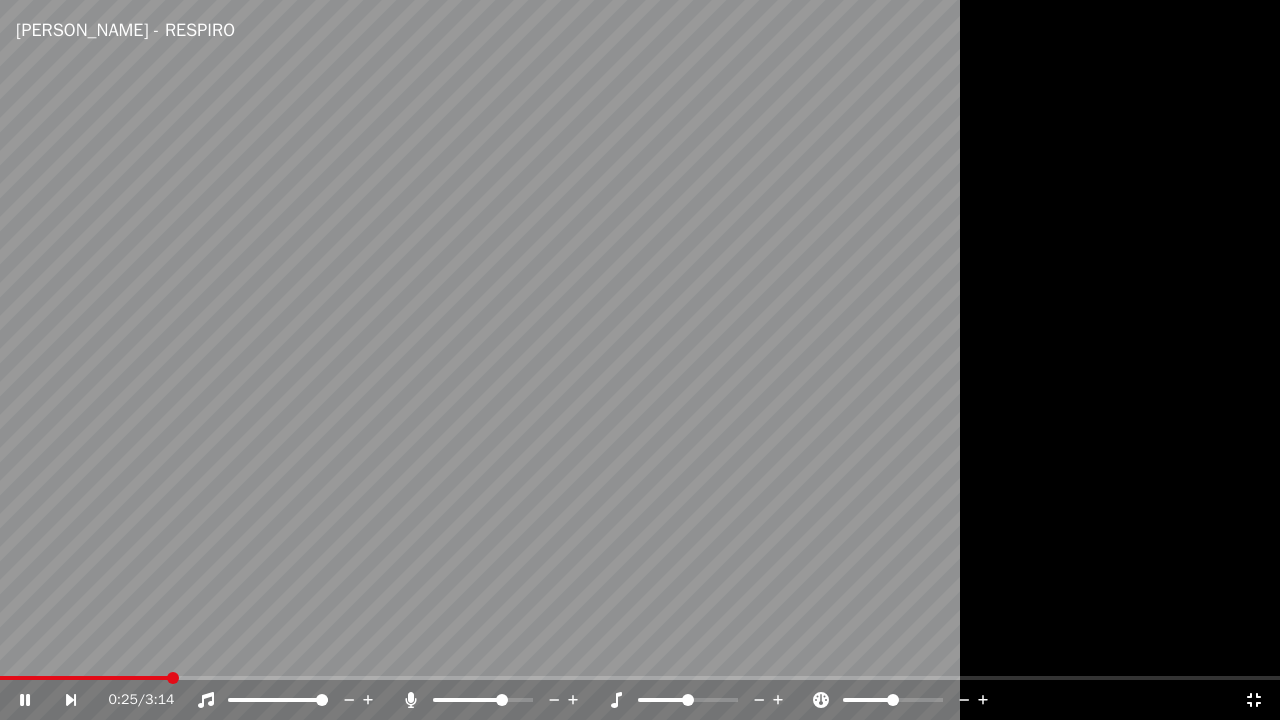 click at bounding box center (502, 700) 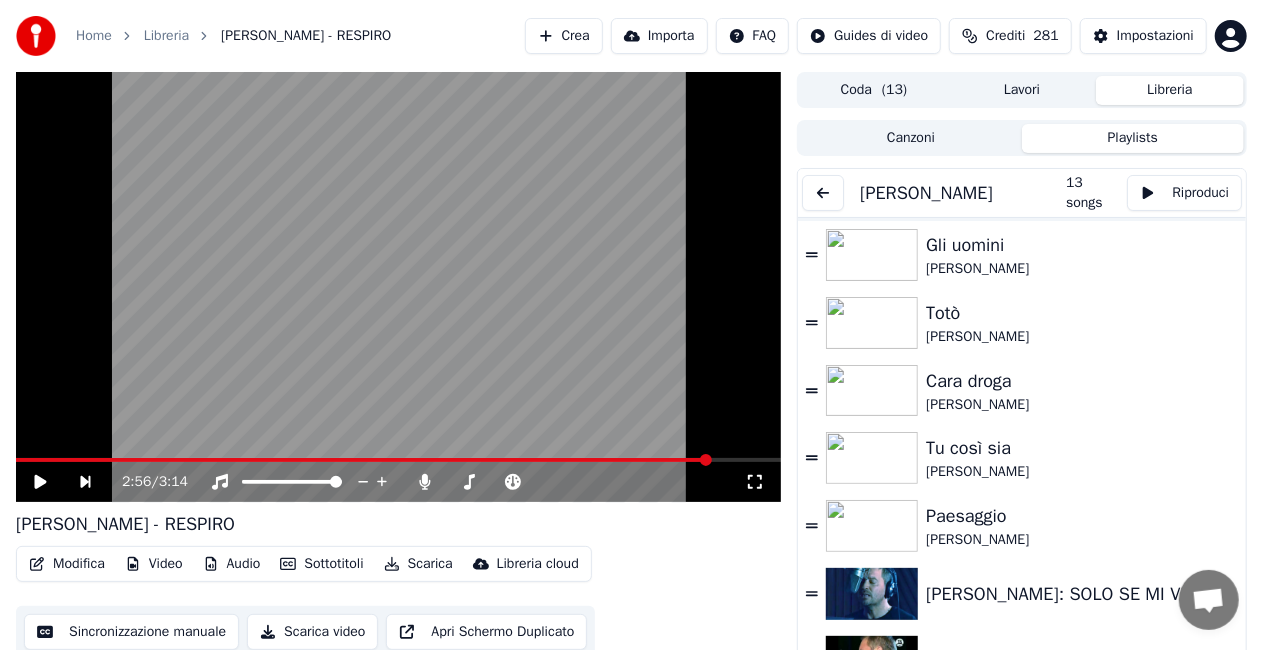 click at bounding box center [823, 193] 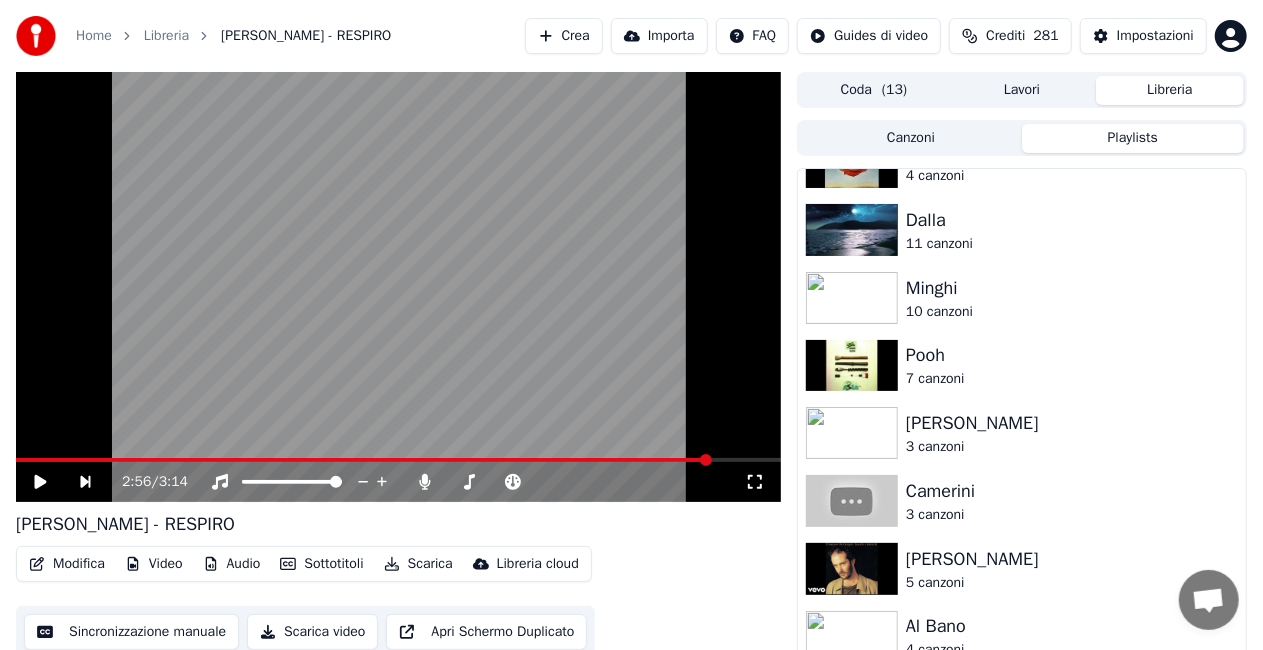 scroll, scrollTop: 800, scrollLeft: 0, axis: vertical 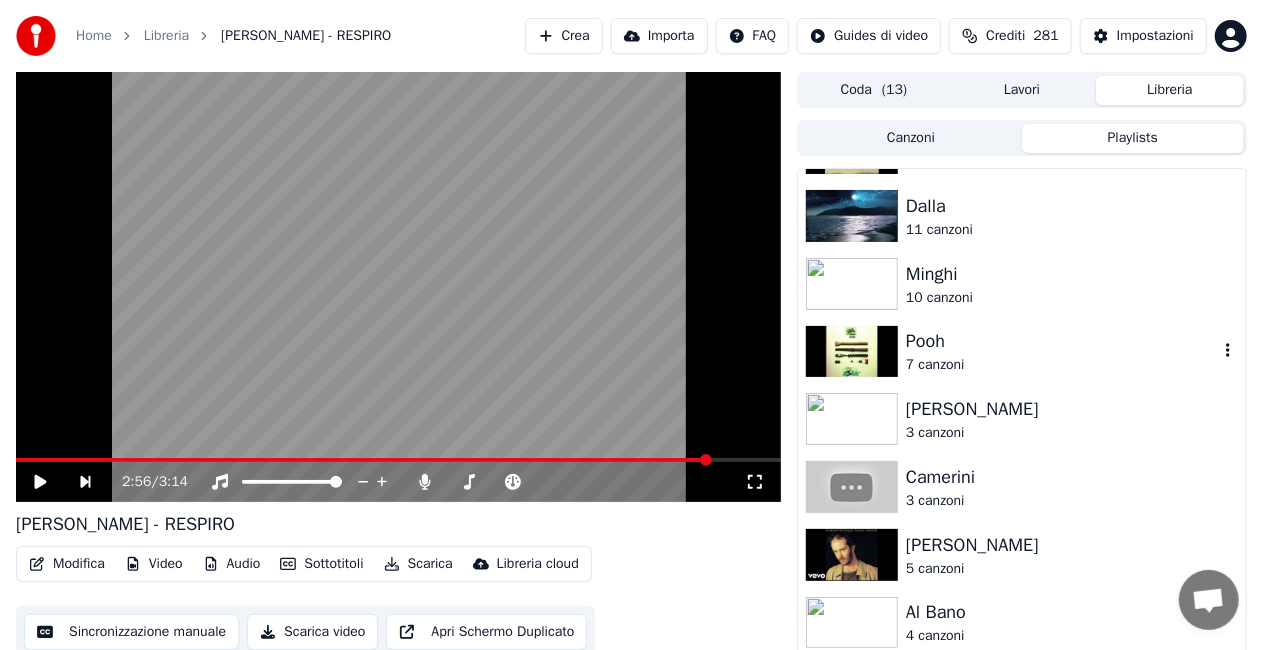 click on "Pooh" at bounding box center (1062, 341) 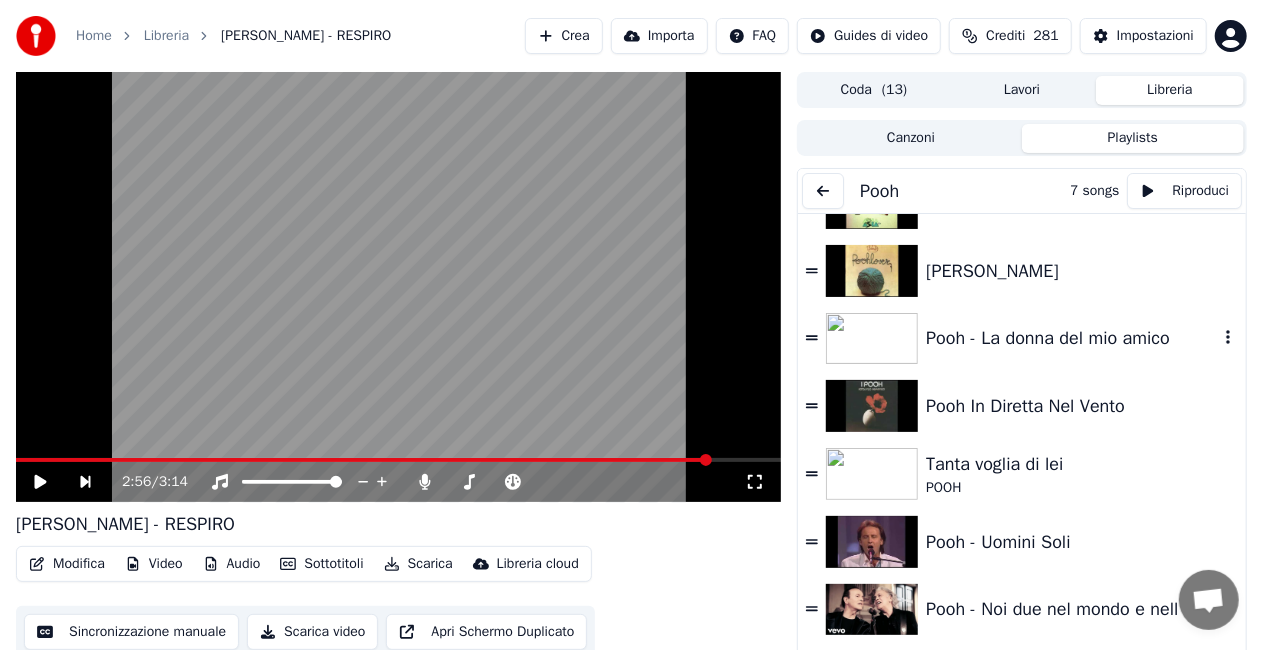 scroll, scrollTop: 48, scrollLeft: 0, axis: vertical 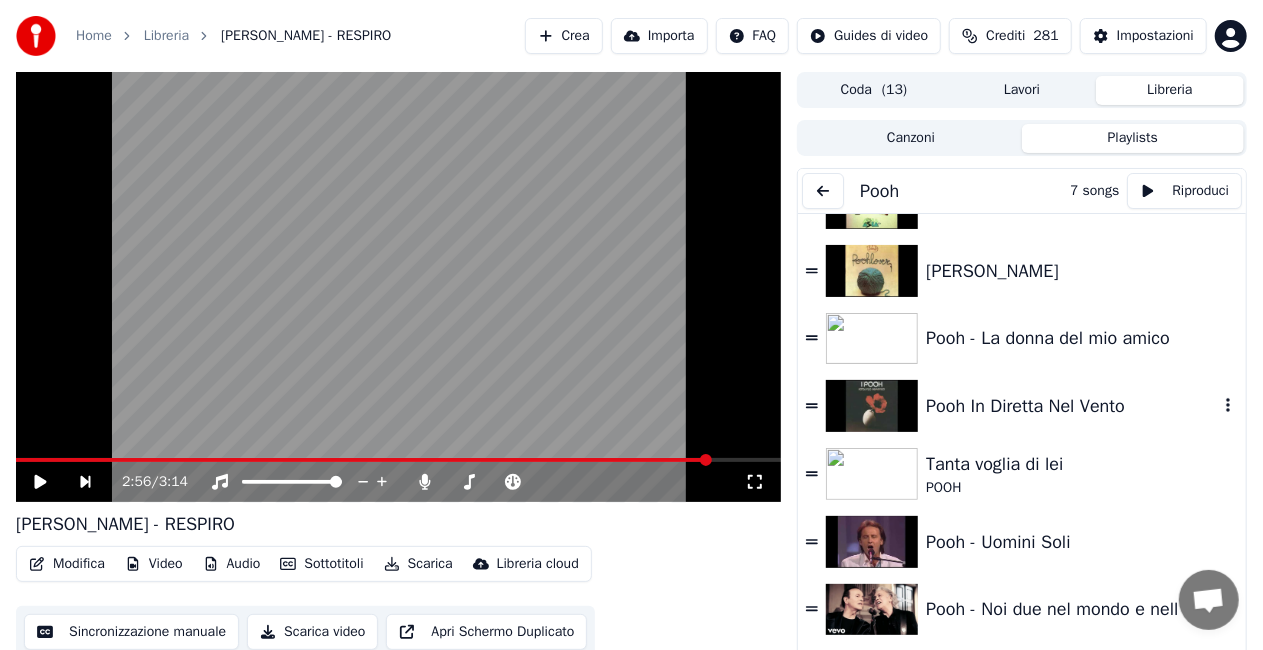 click on "Pooh - Uomini Soli" at bounding box center (1082, 542) 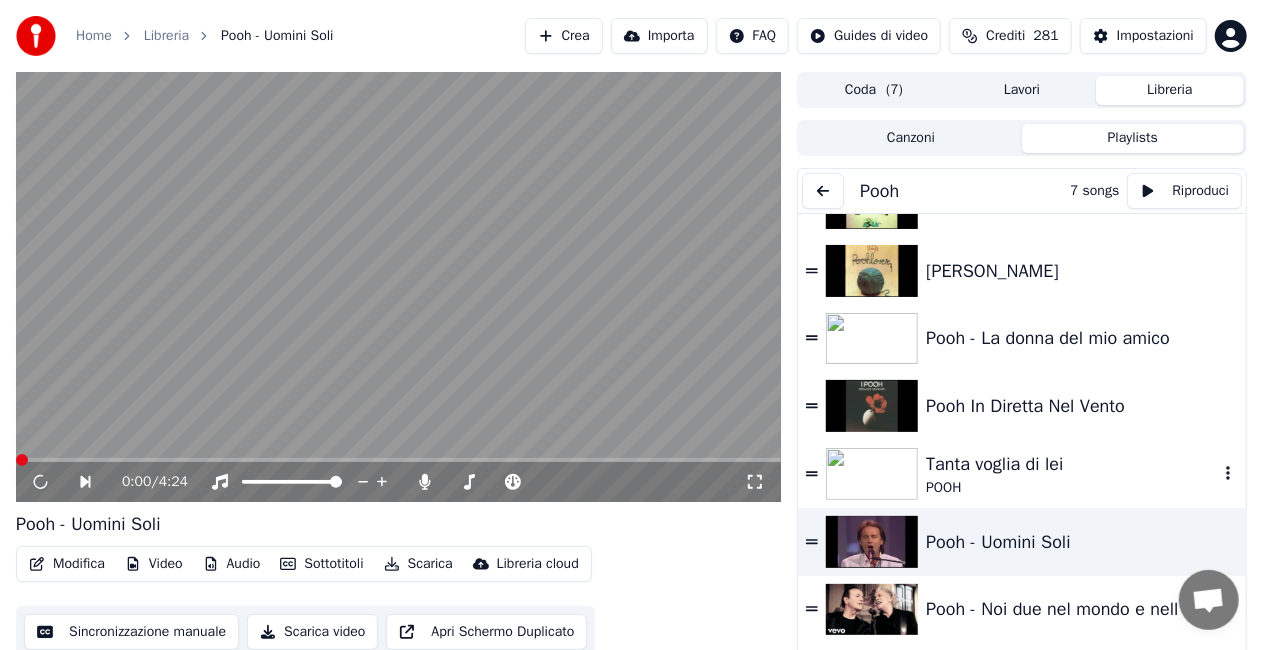click on "POOH" at bounding box center [1072, 488] 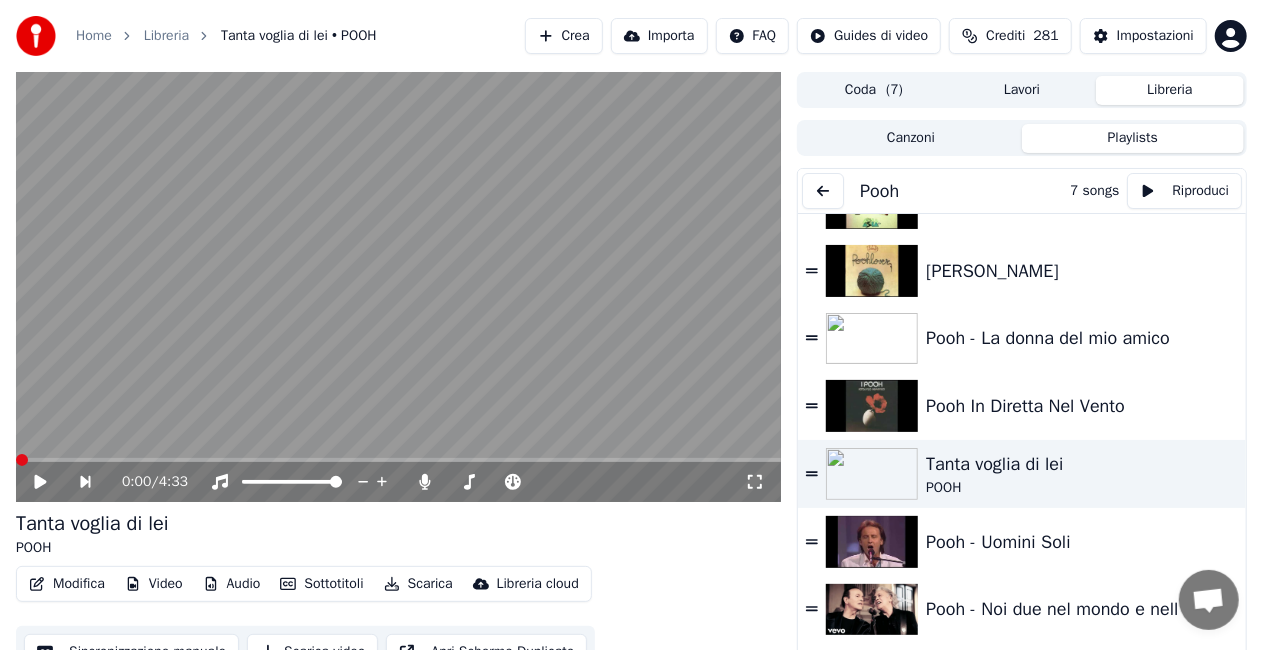 click 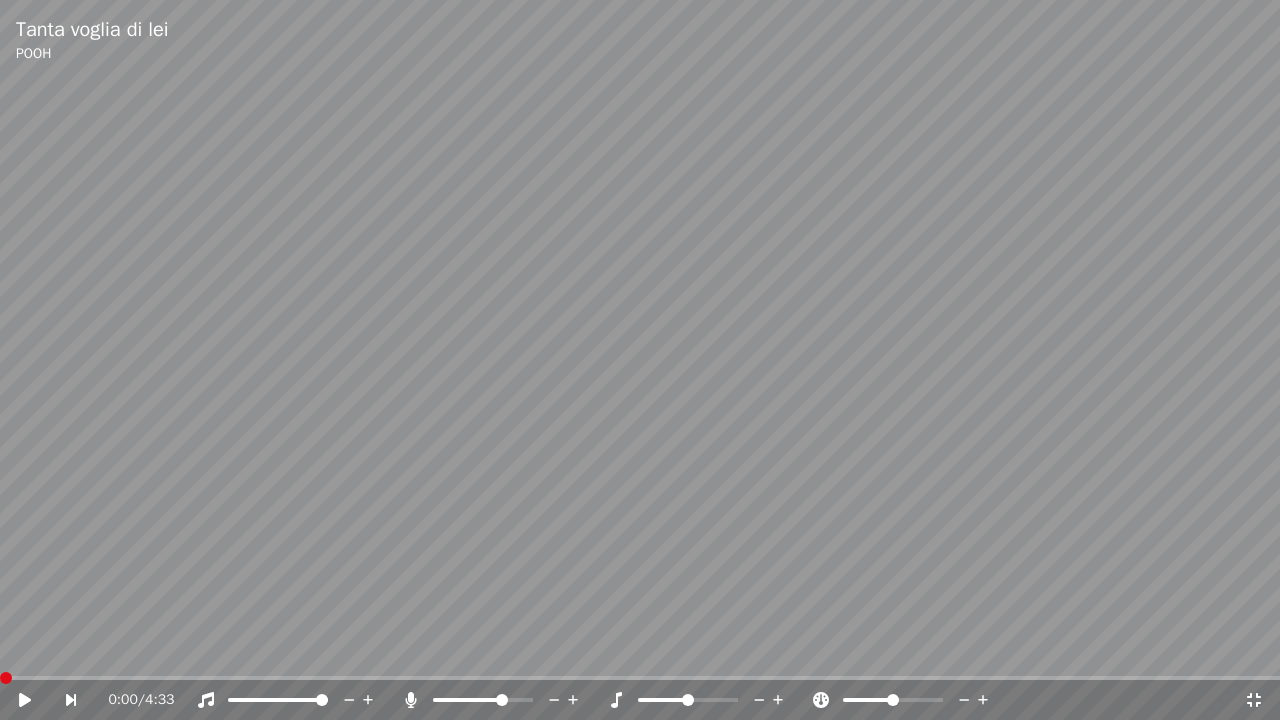 click on "0:00  /  4:33" at bounding box center [640, 700] 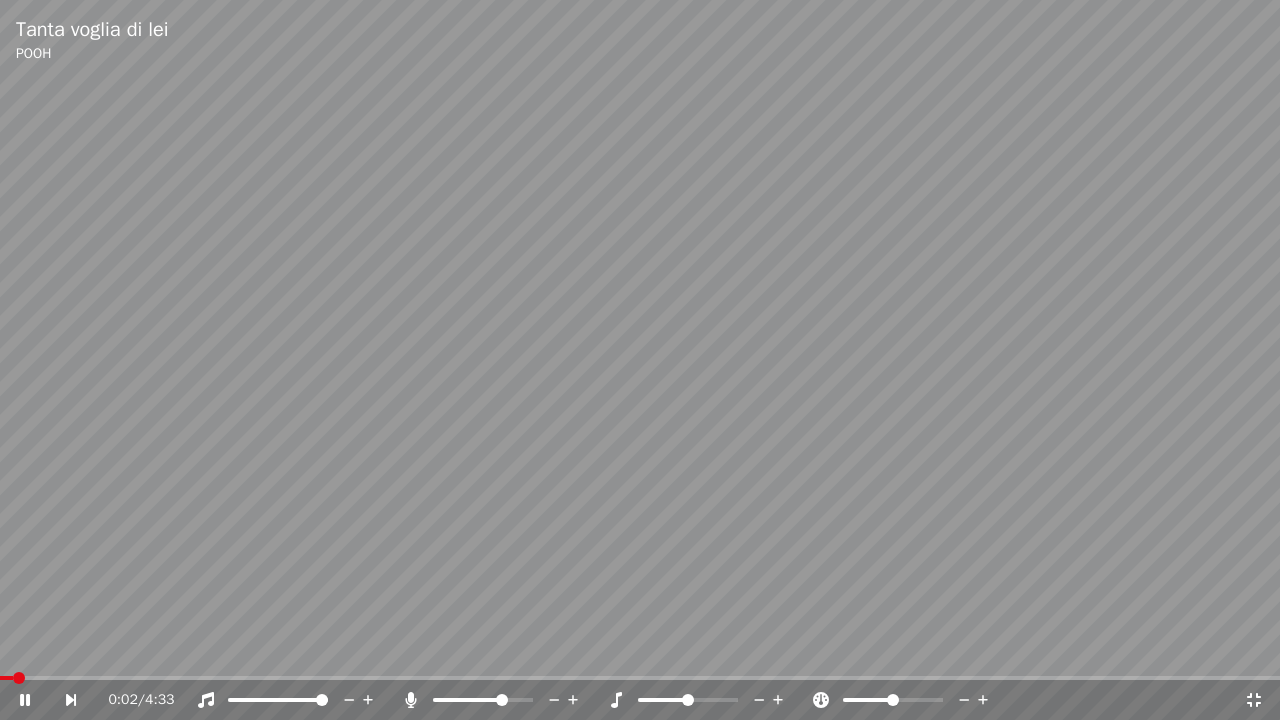 click 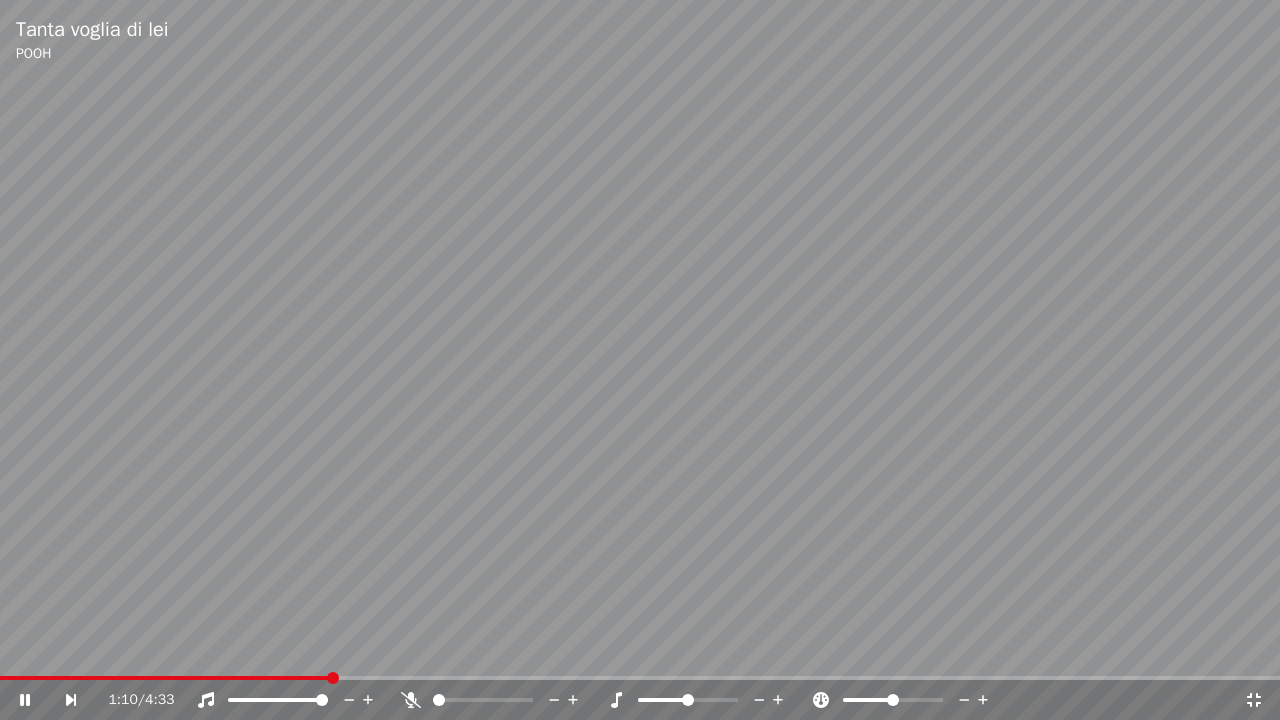 click 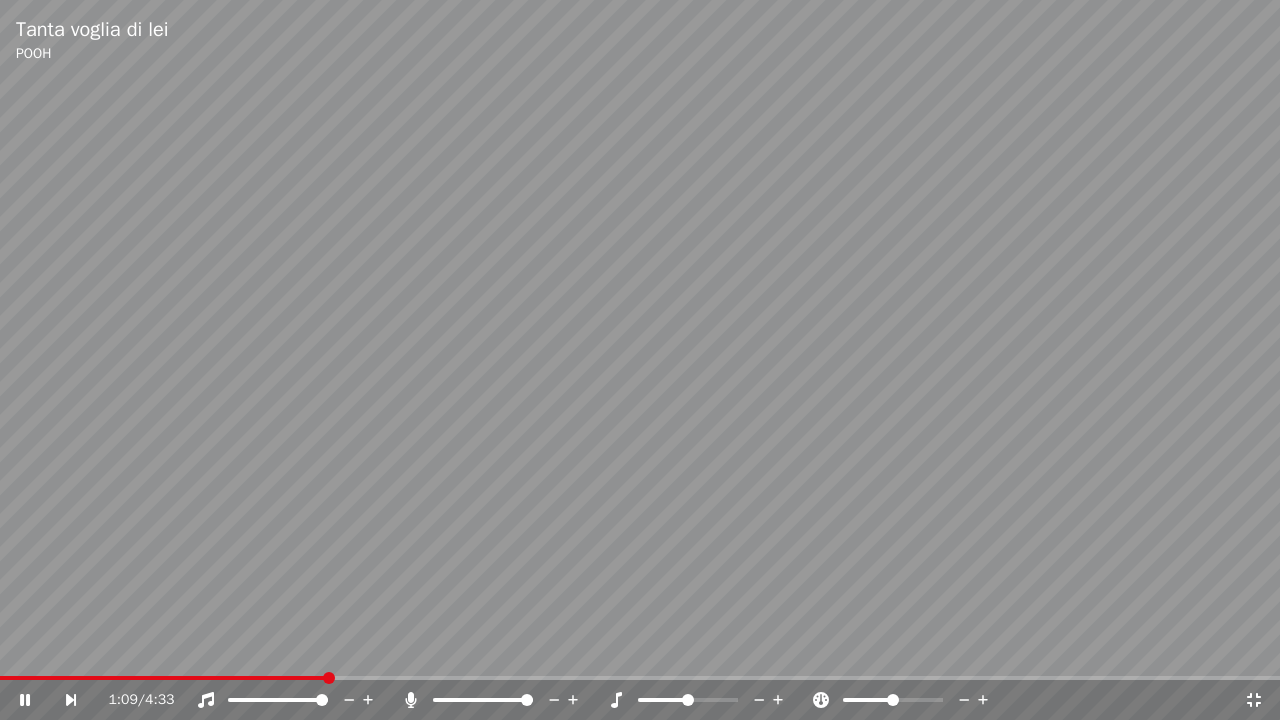click 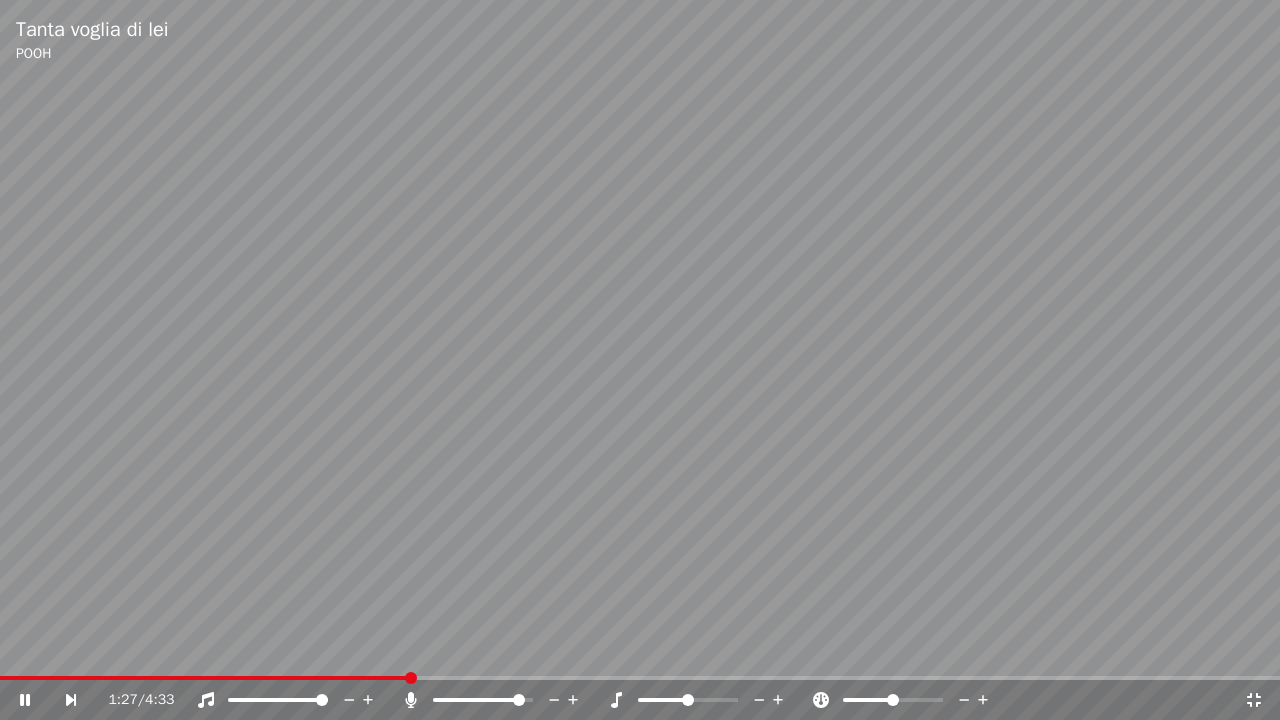 click at bounding box center (519, 700) 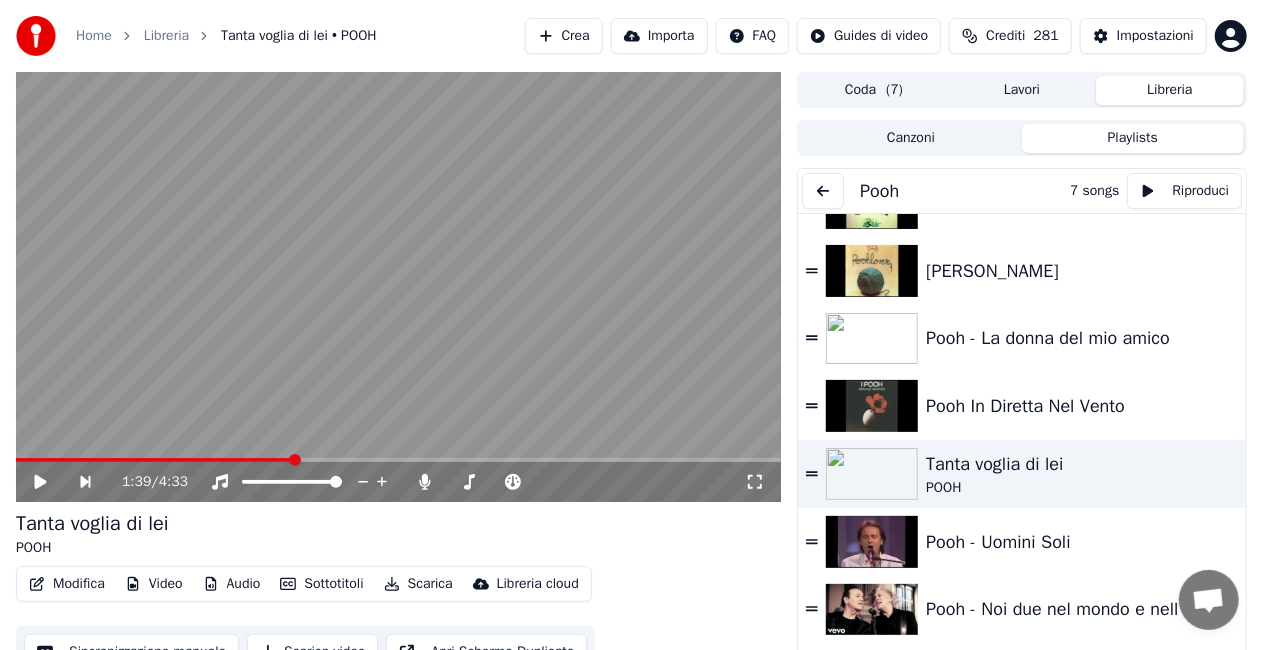 click on "Canzoni" at bounding box center [911, 138] 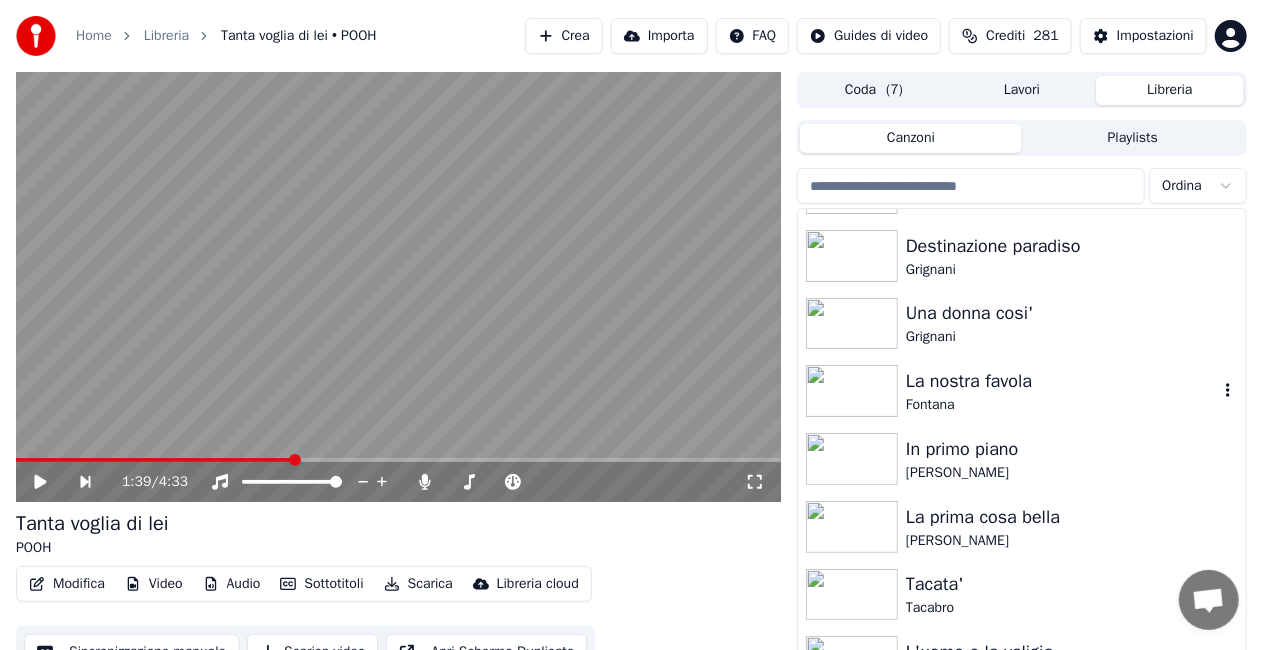 scroll, scrollTop: 27324, scrollLeft: 0, axis: vertical 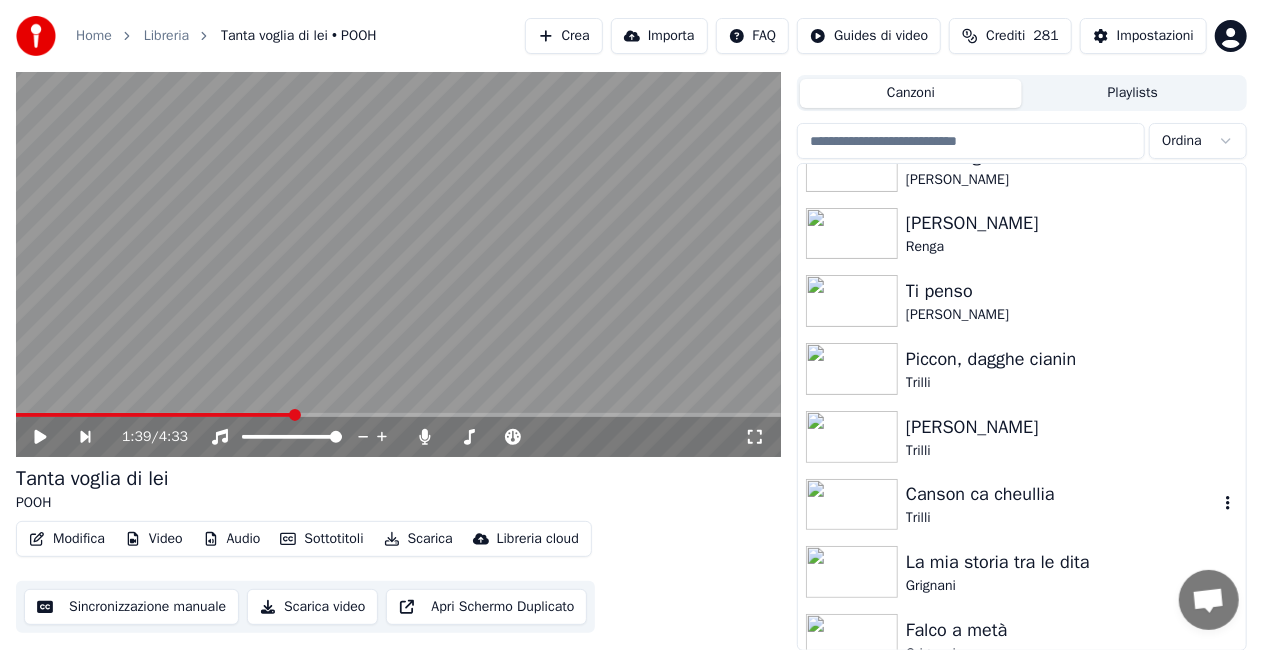 click on "Canson ca cheullia" at bounding box center [1062, 494] 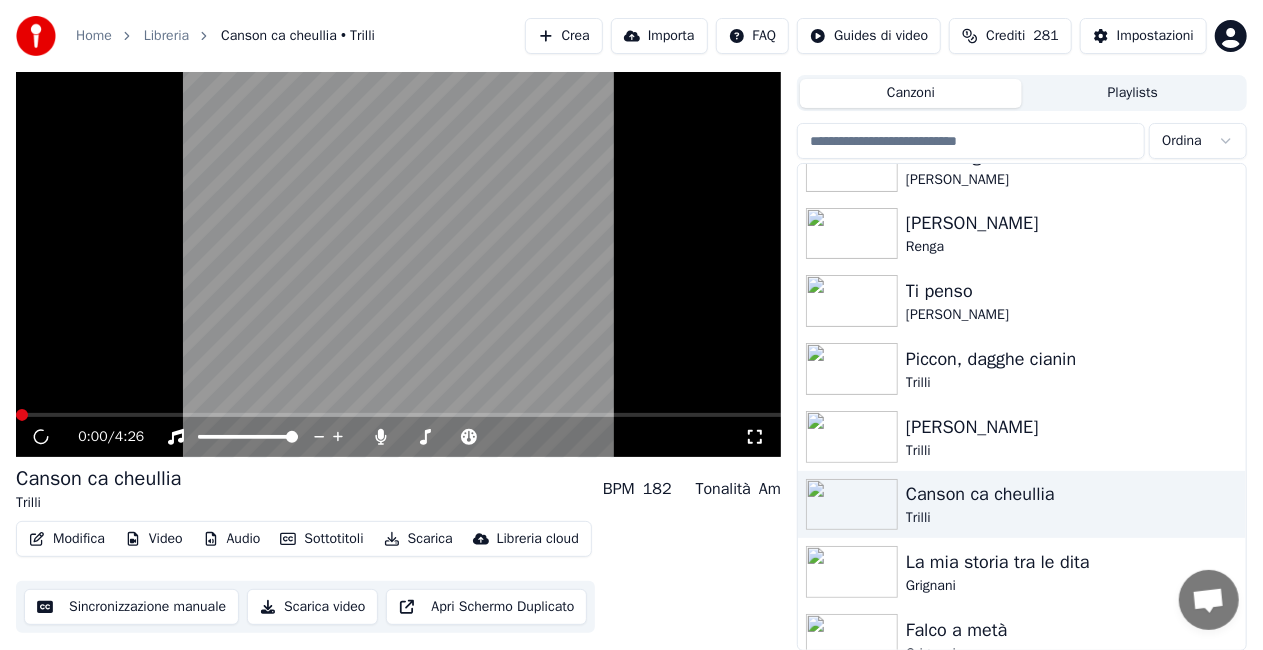 click 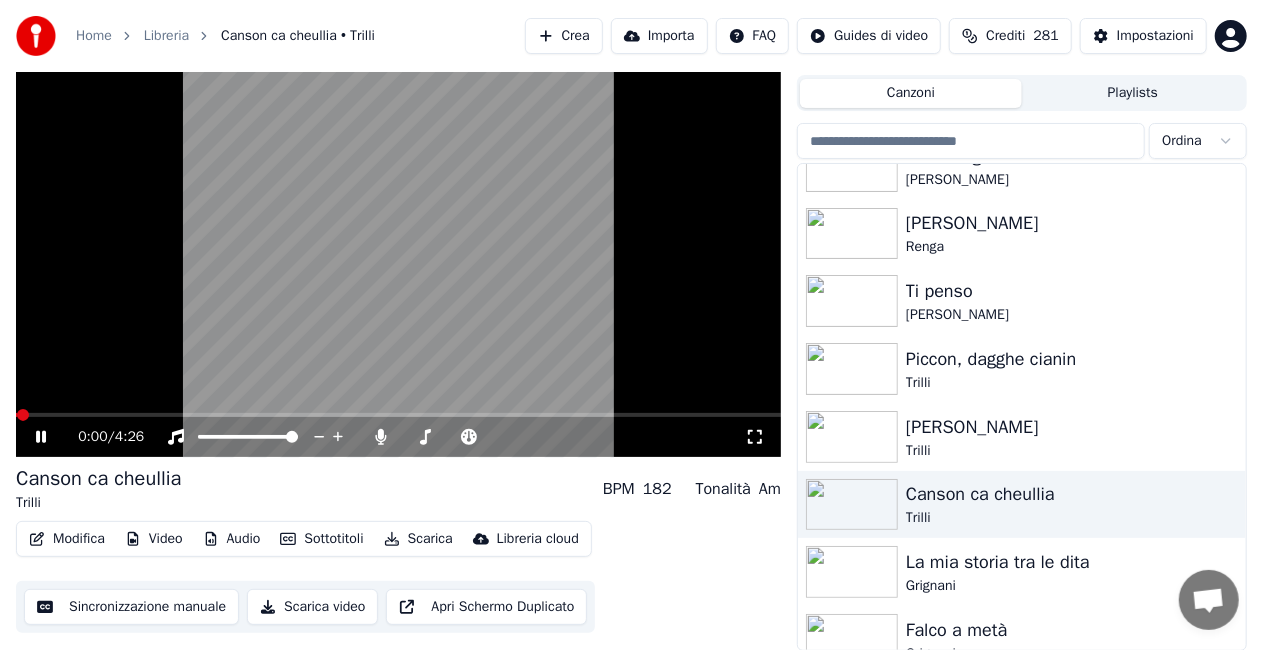 scroll, scrollTop: 28, scrollLeft: 0, axis: vertical 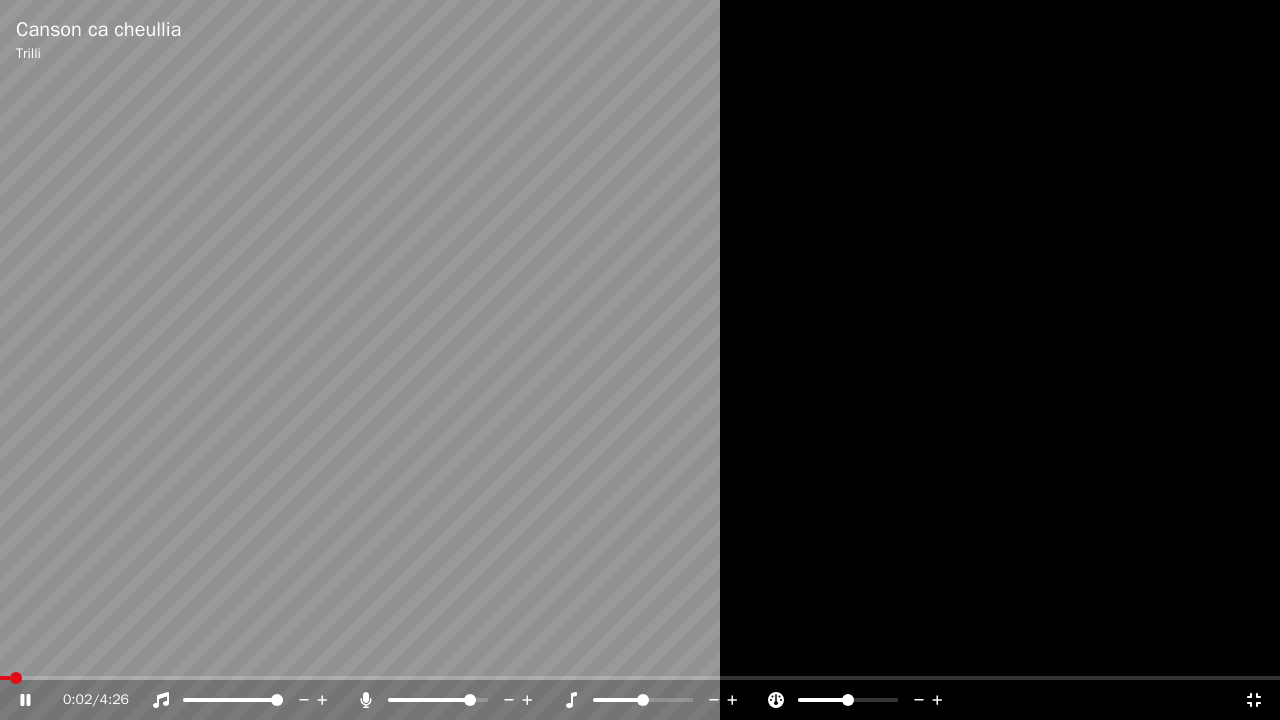 click 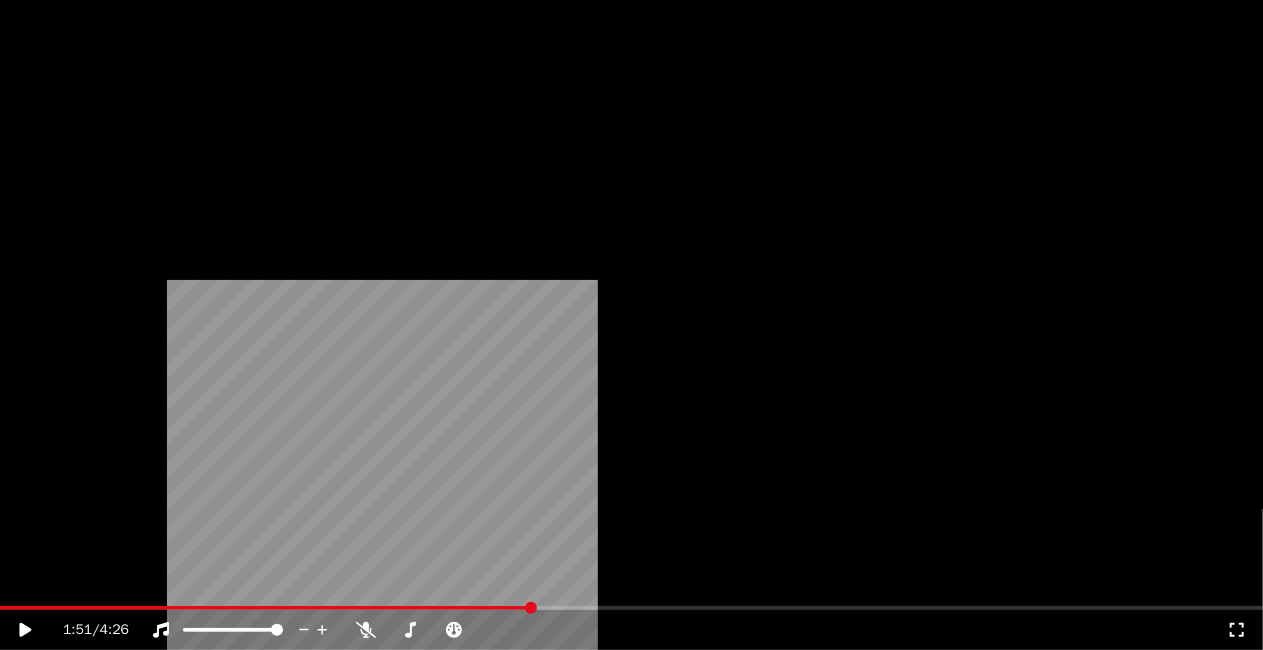 scroll, scrollTop: 26824, scrollLeft: 0, axis: vertical 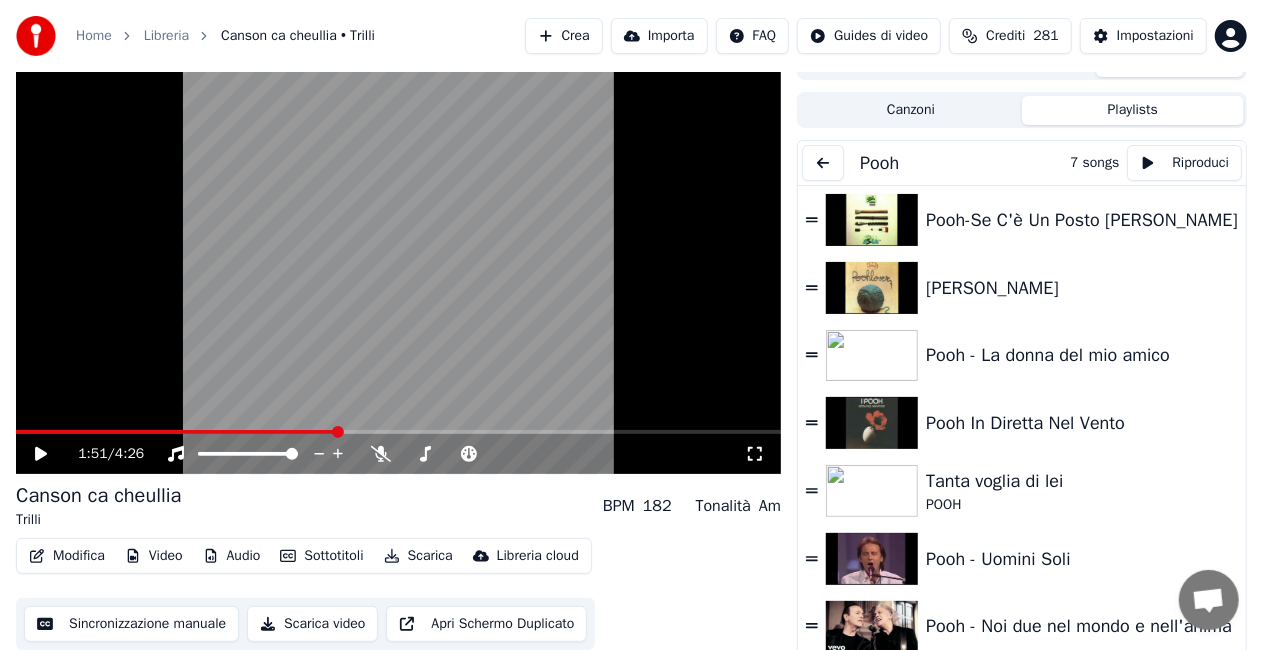 click on "Playlists" at bounding box center (1133, 110) 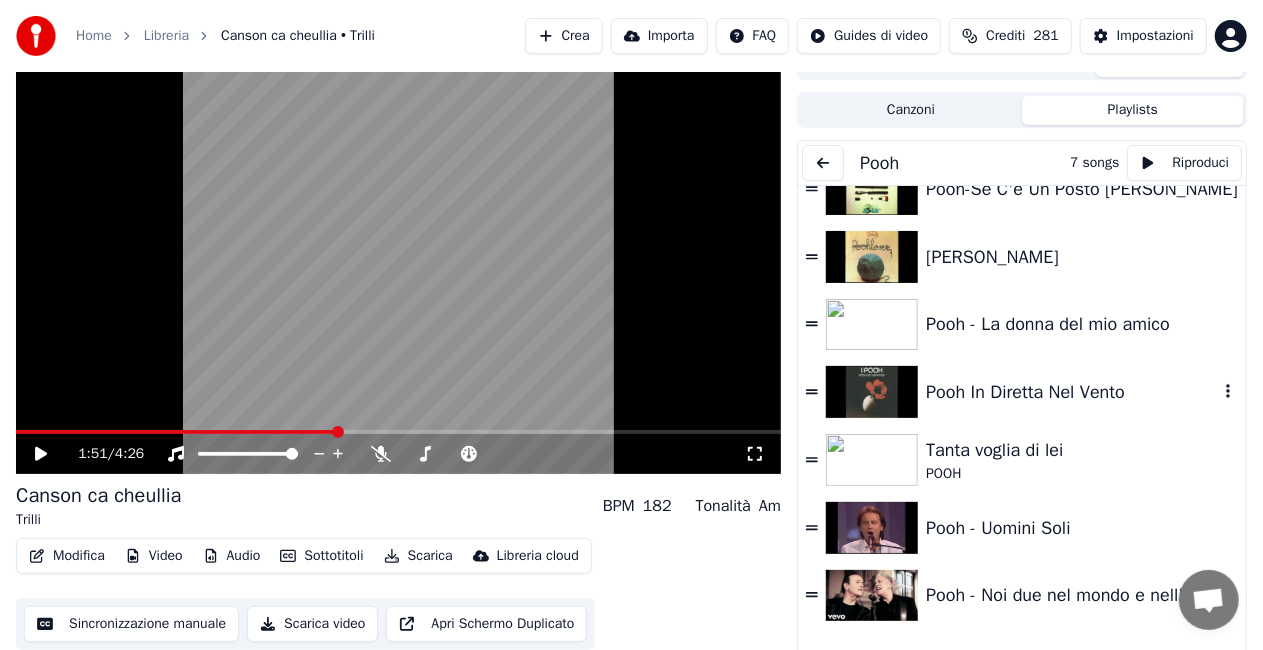 scroll, scrollTop: 48, scrollLeft: 0, axis: vertical 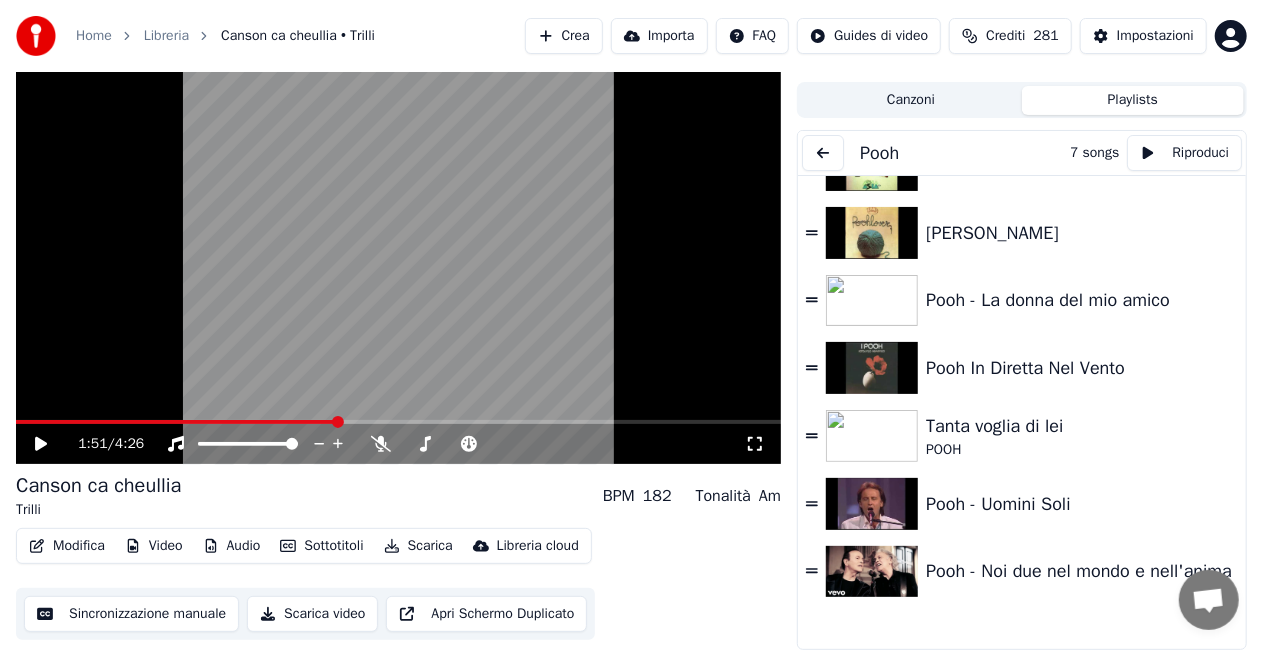 click at bounding box center [823, 153] 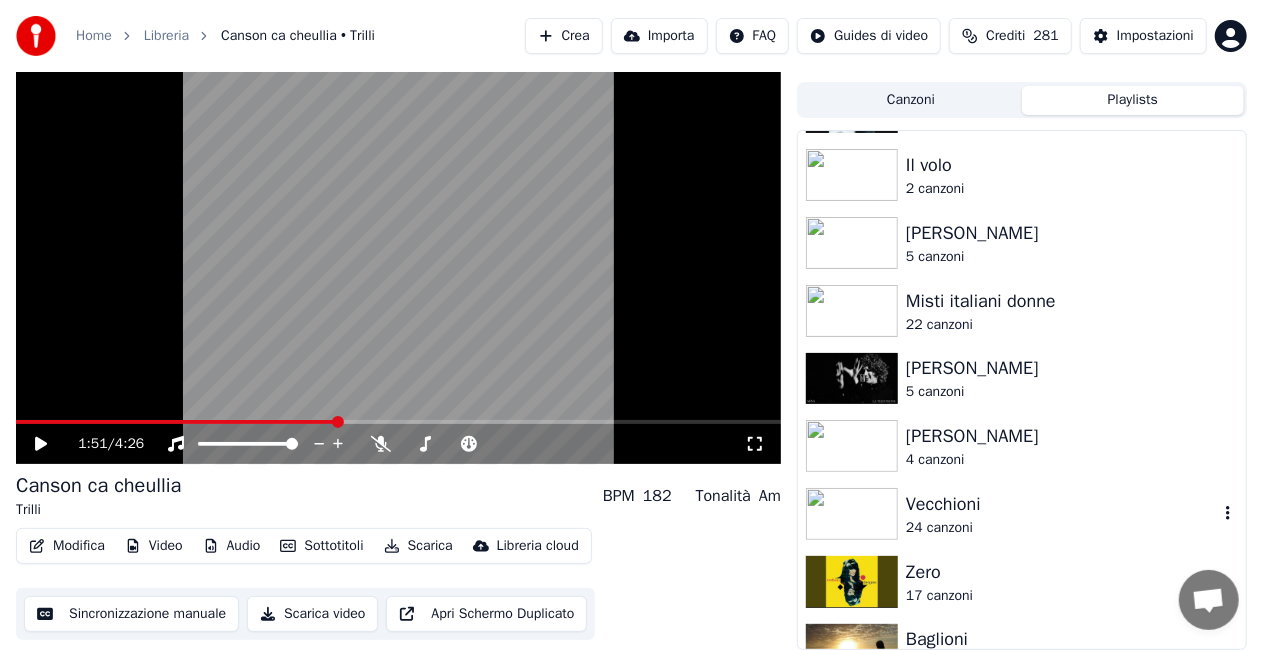 scroll, scrollTop: 1848, scrollLeft: 0, axis: vertical 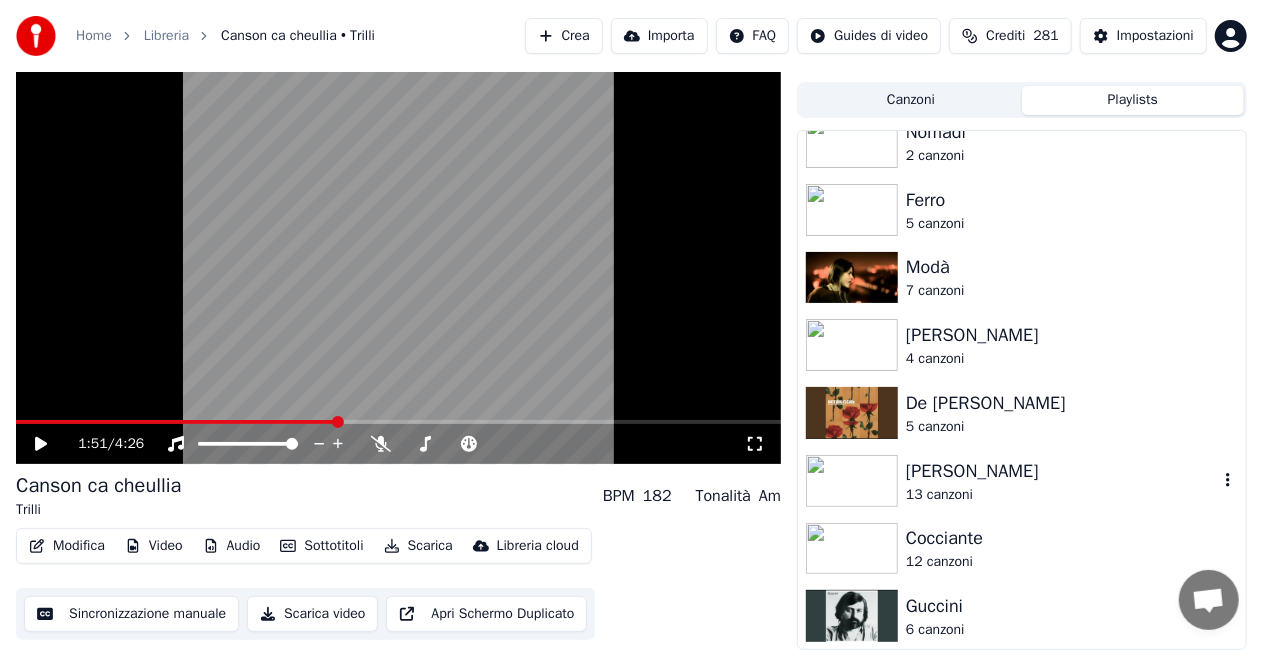 click on "[PERSON_NAME]" at bounding box center [1062, 471] 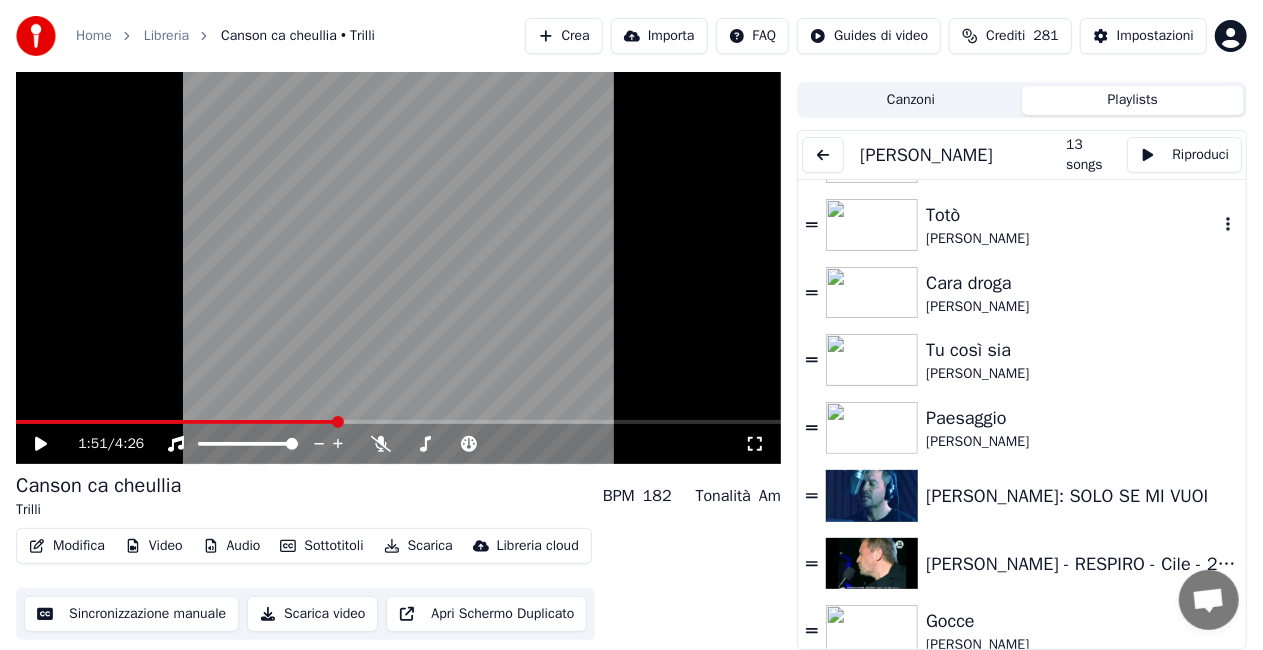 scroll, scrollTop: 0, scrollLeft: 0, axis: both 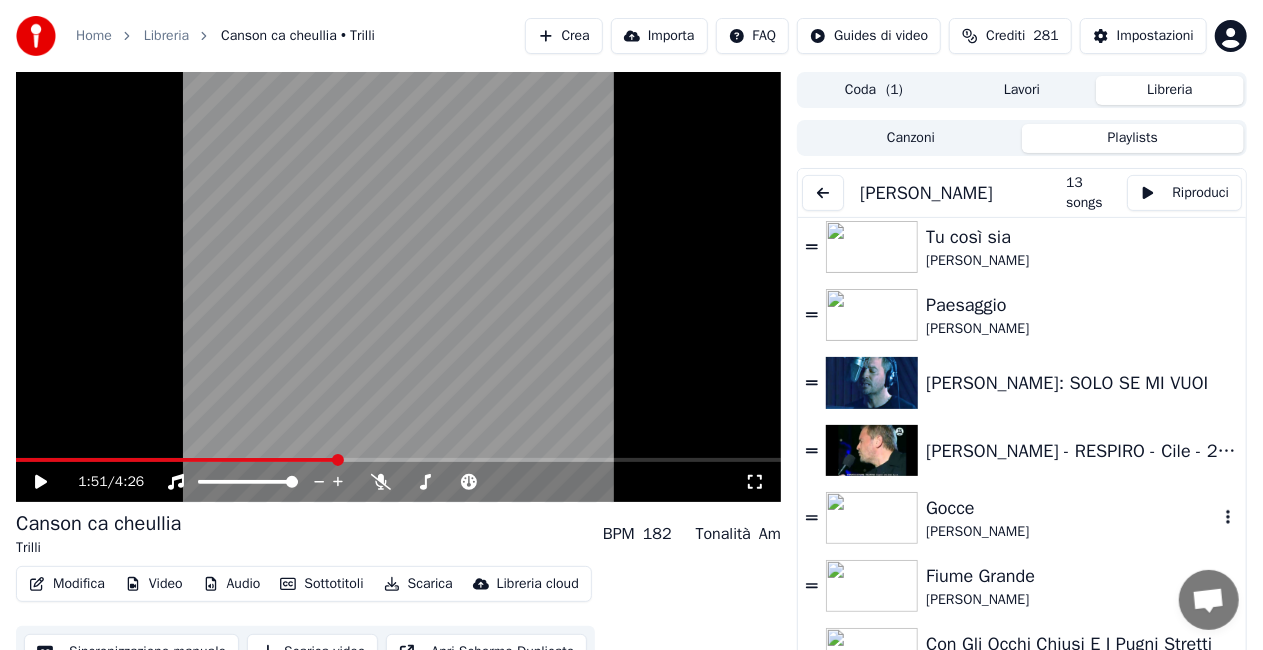 click on "Gocce" at bounding box center [1072, 508] 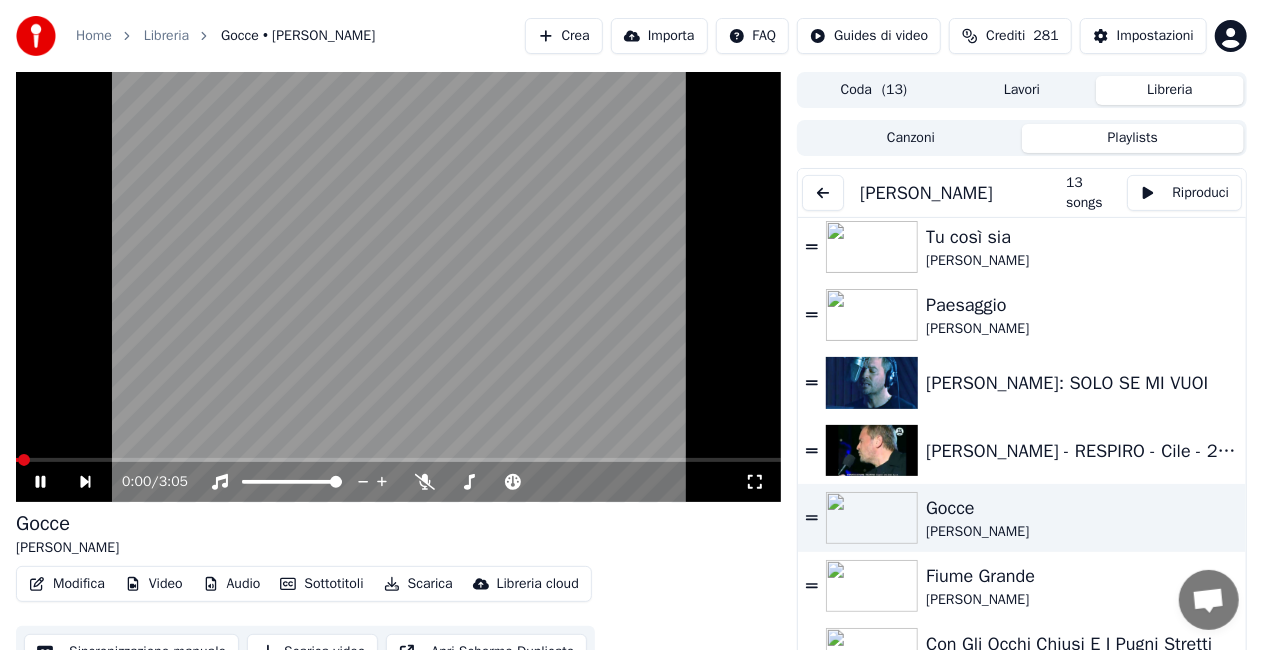 click 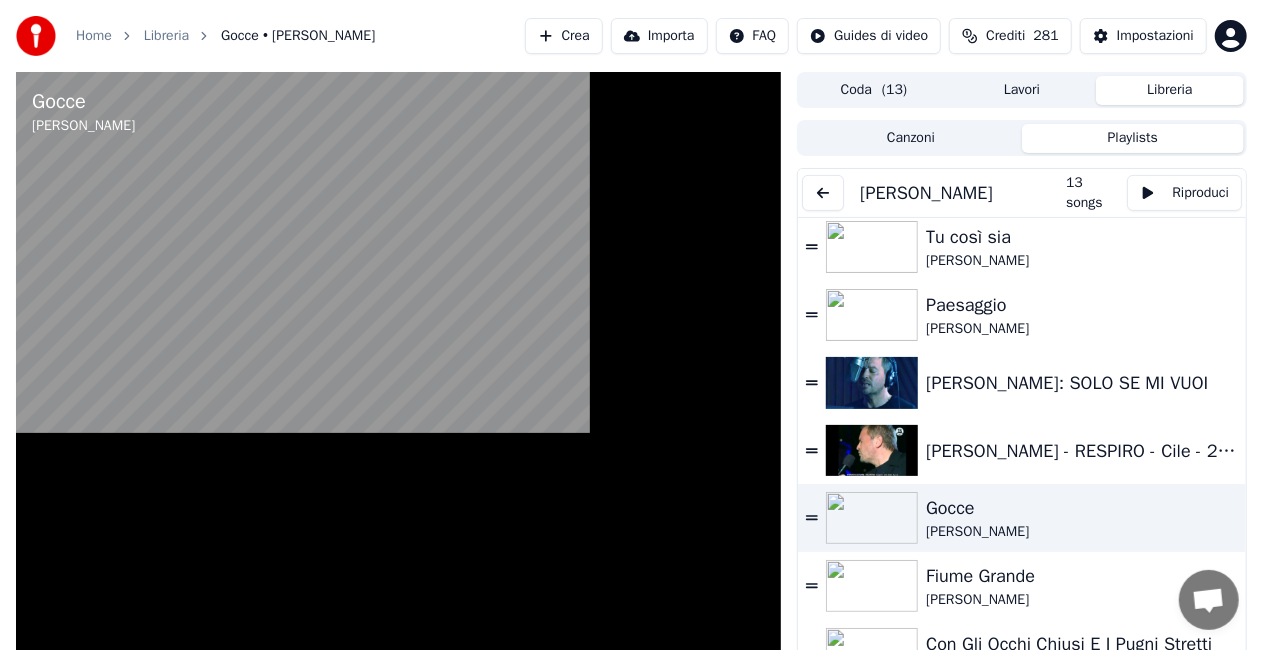 scroll, scrollTop: 355, scrollLeft: 0, axis: vertical 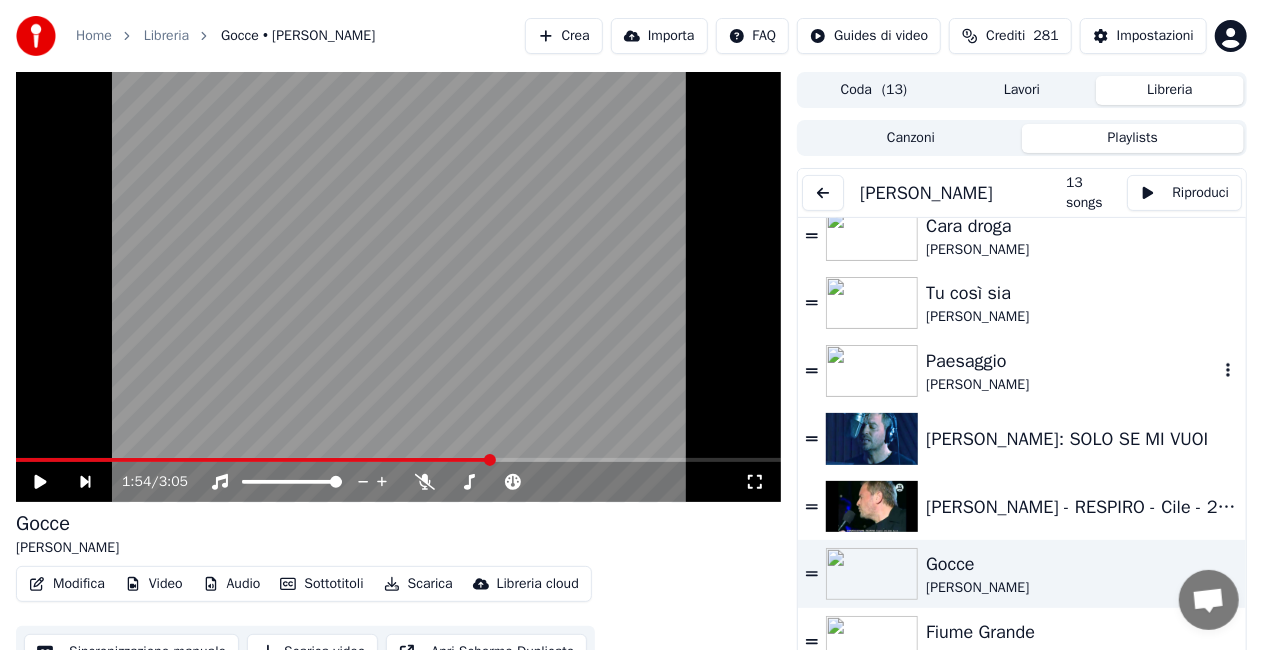 click on "Paesaggio" at bounding box center (1072, 361) 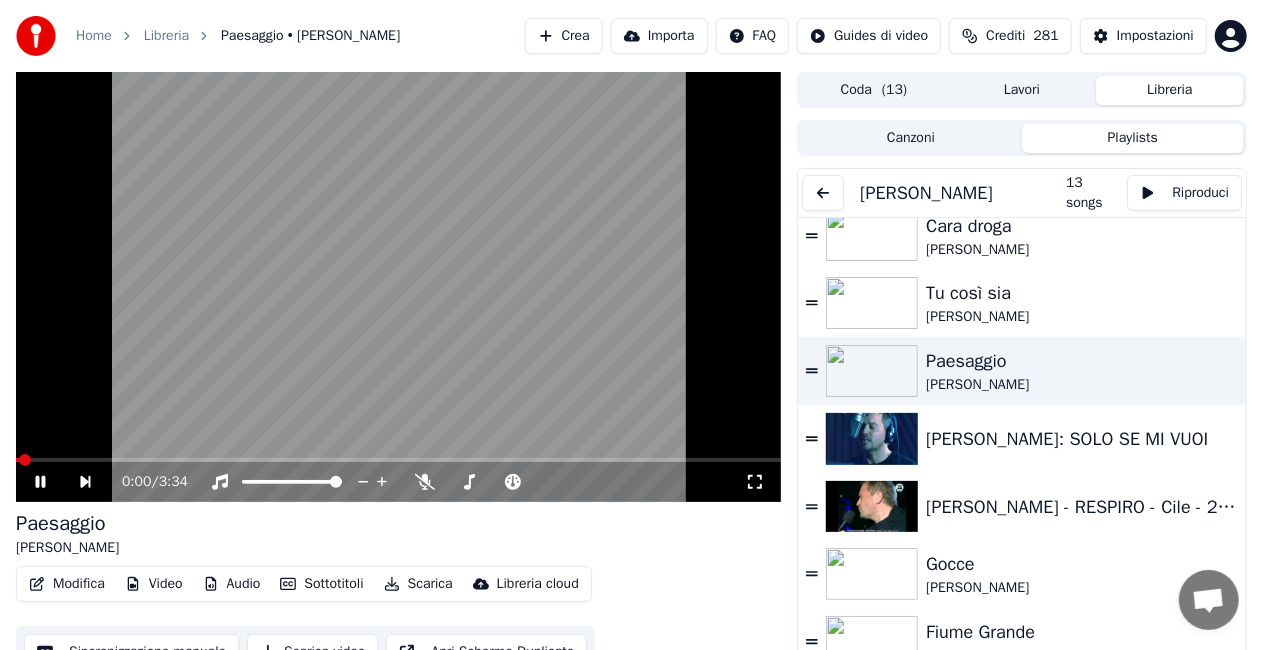 click 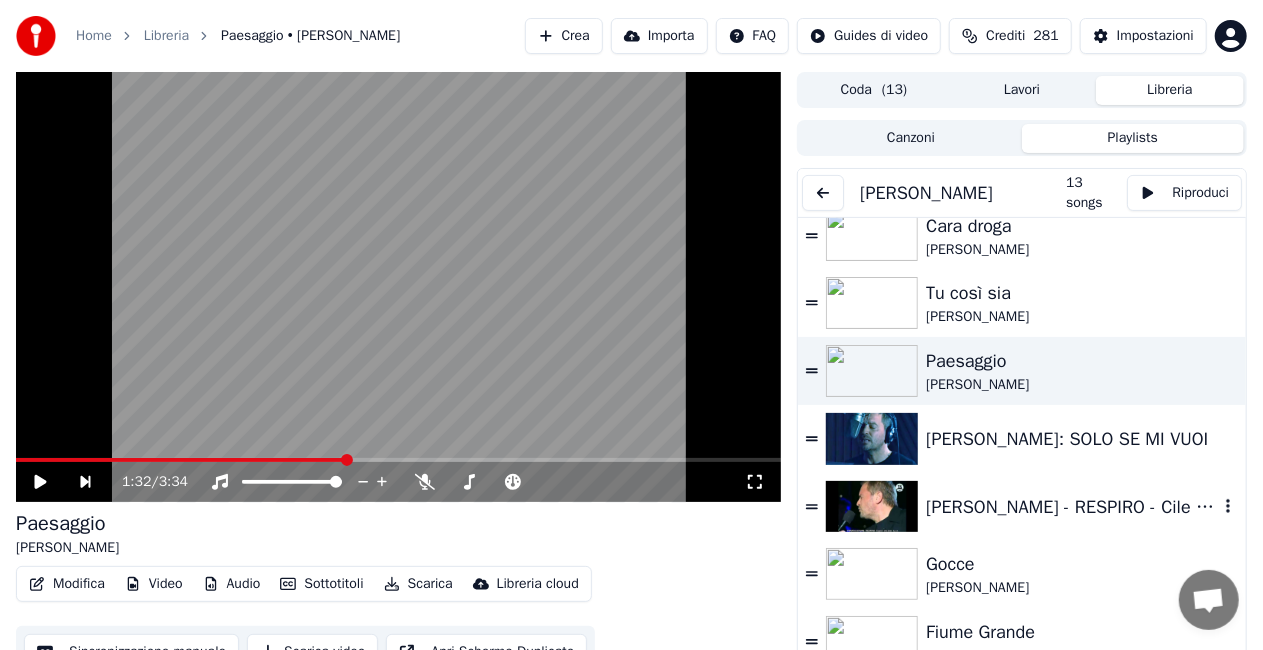 scroll, scrollTop: 411, scrollLeft: 0, axis: vertical 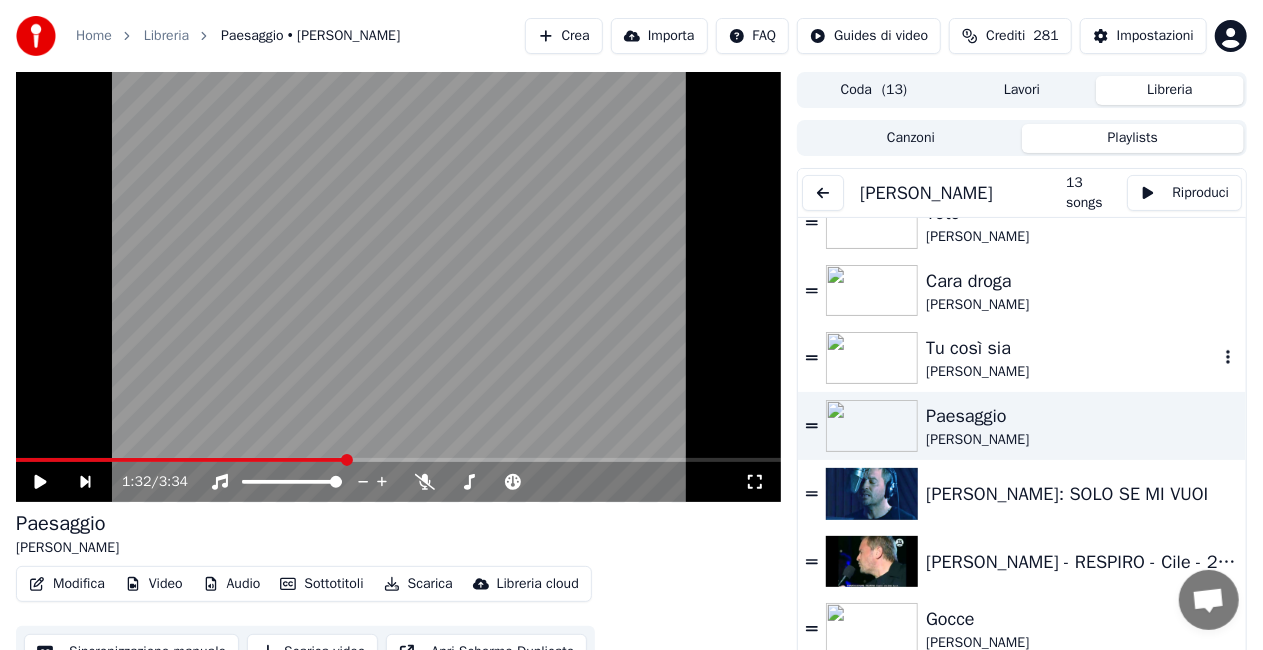 click on "Tu così sia" at bounding box center (1072, 348) 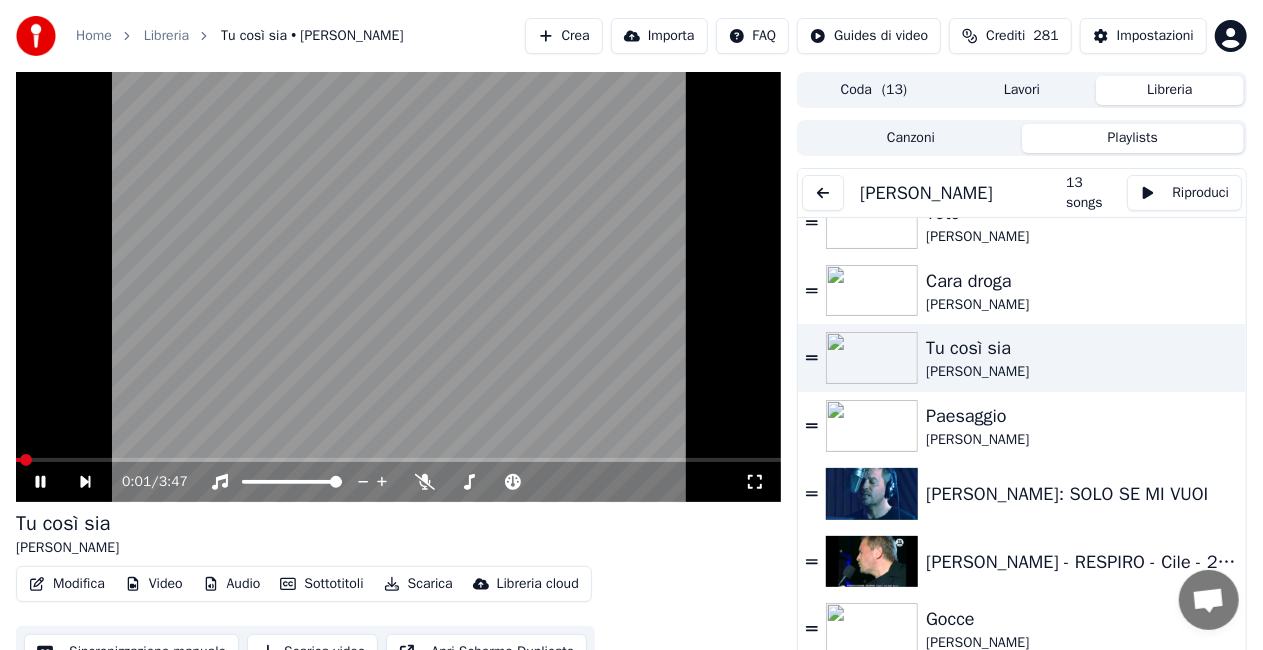 click 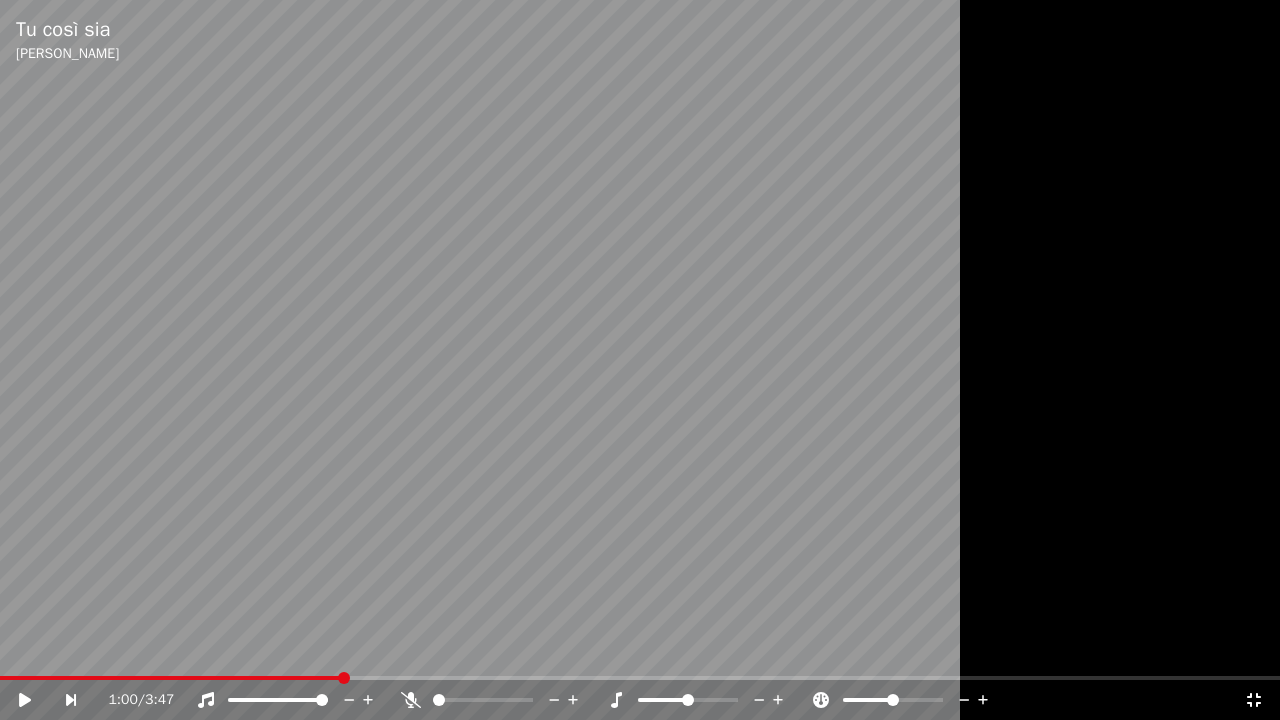 click 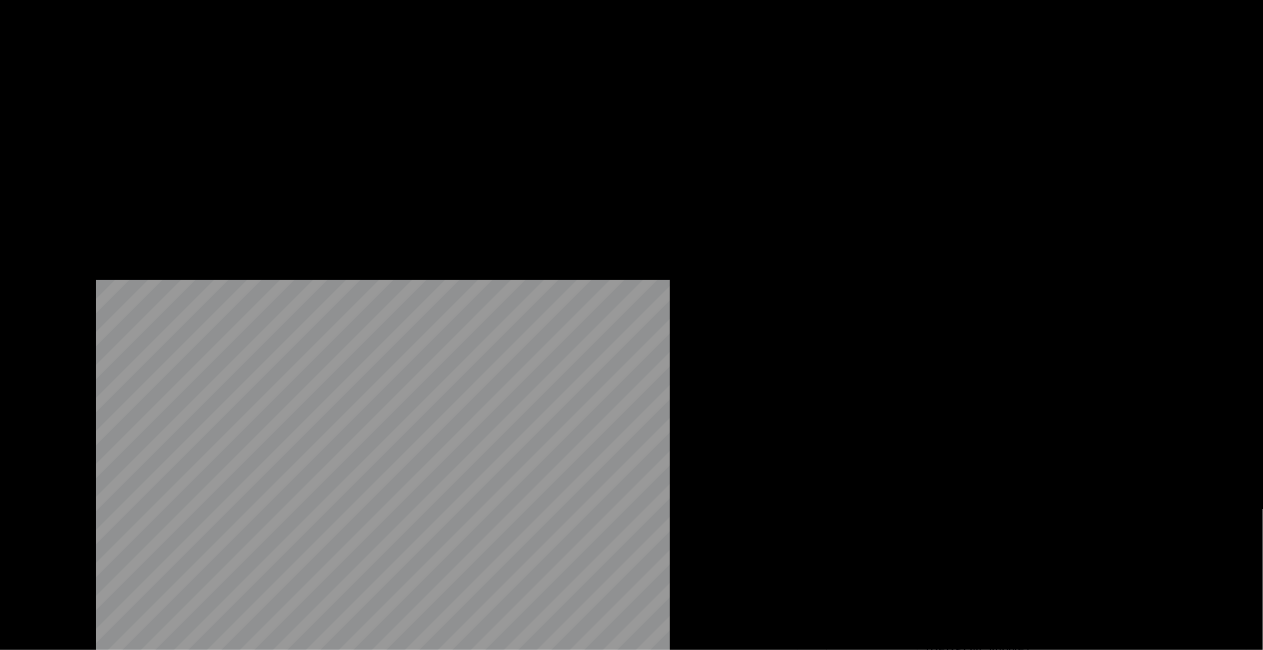 scroll, scrollTop: 411, scrollLeft: 0, axis: vertical 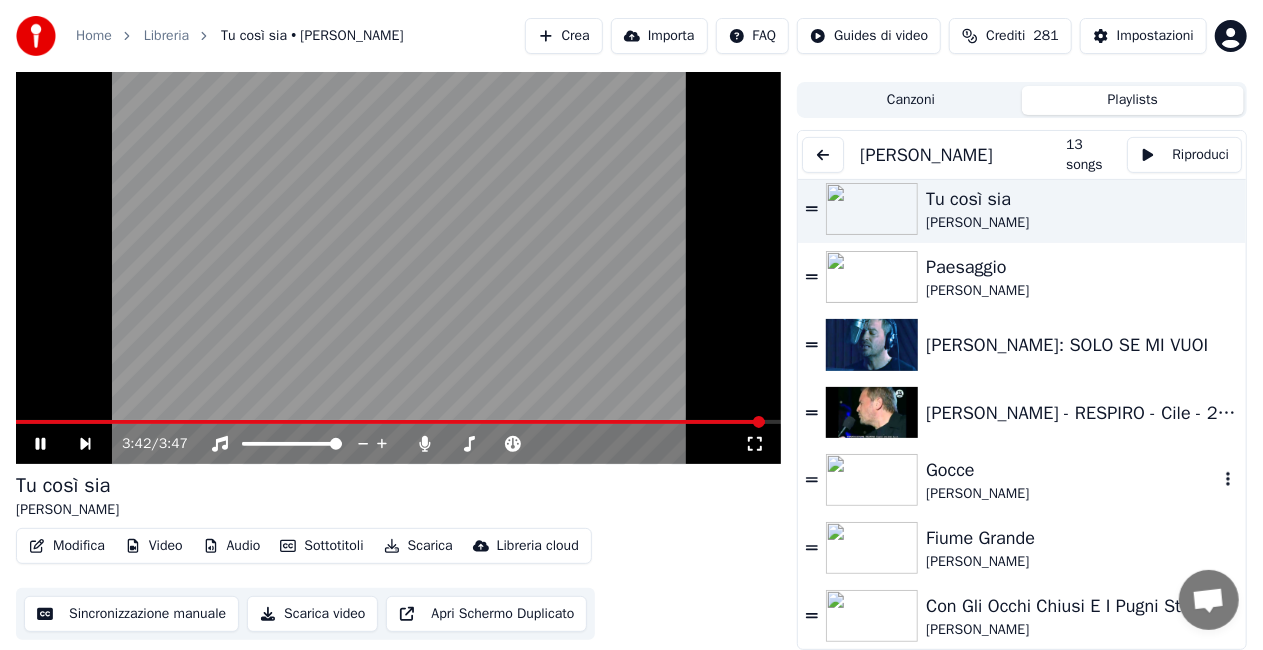 click on "Gocce" at bounding box center [1072, 470] 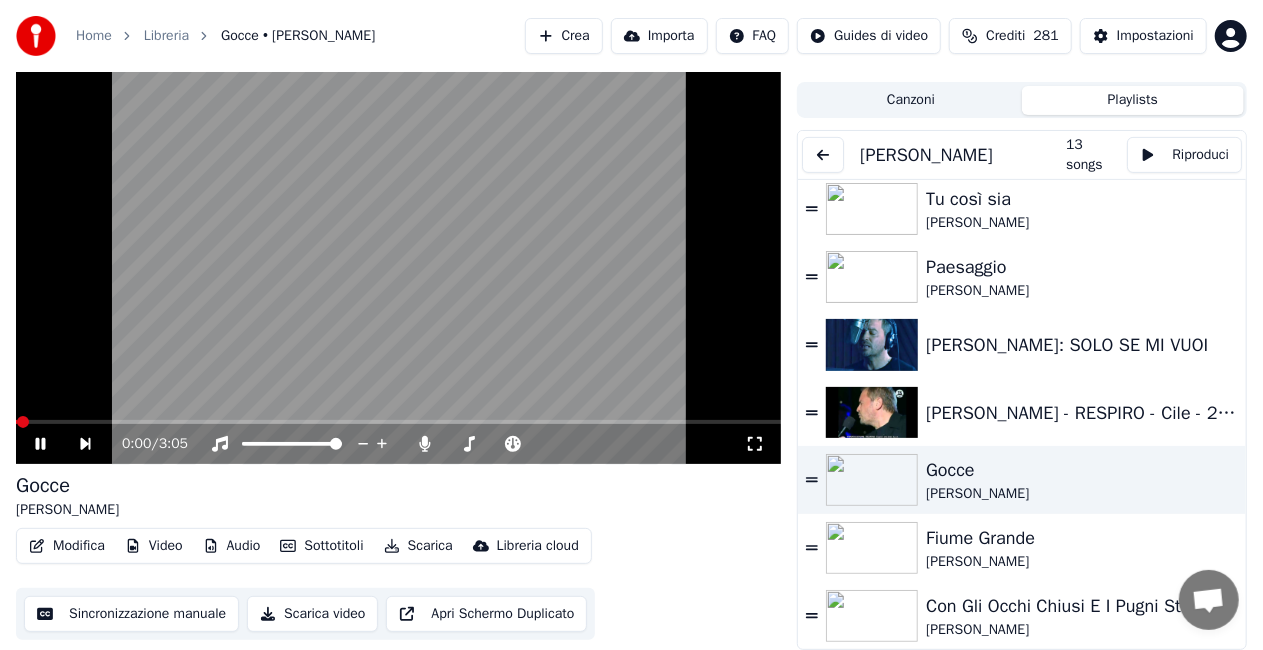 click 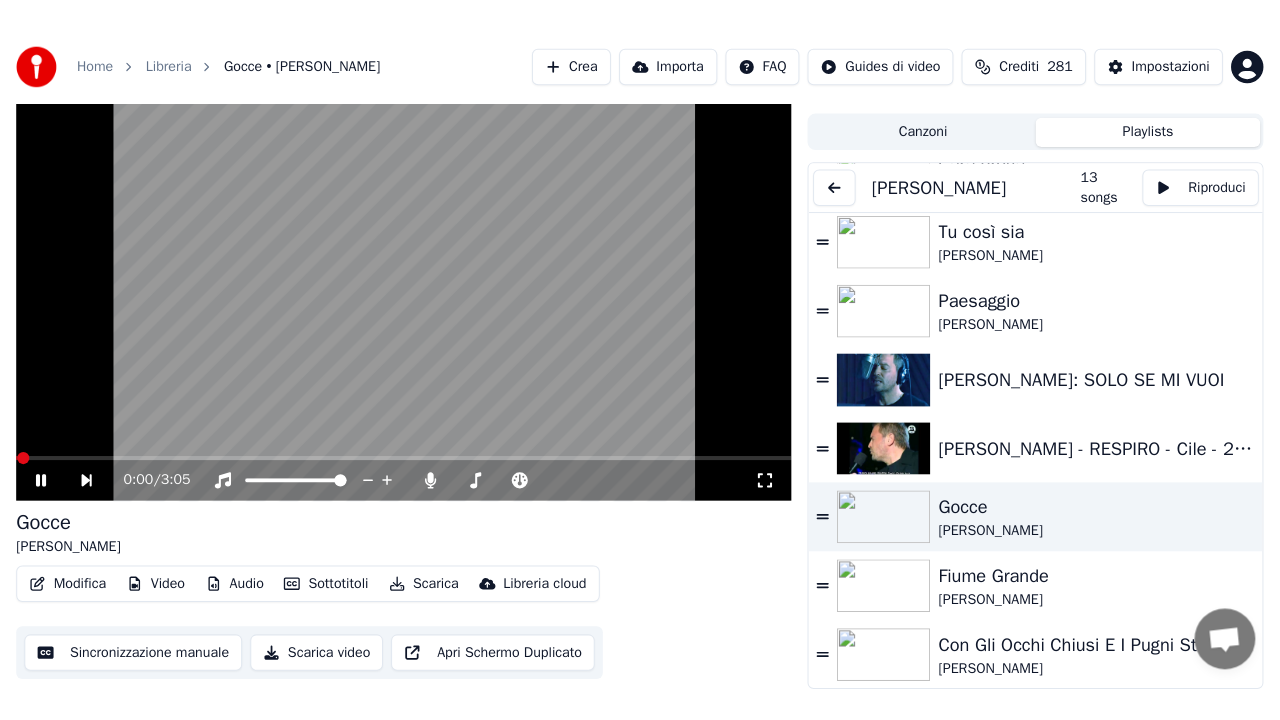 scroll, scrollTop: 24, scrollLeft: 0, axis: vertical 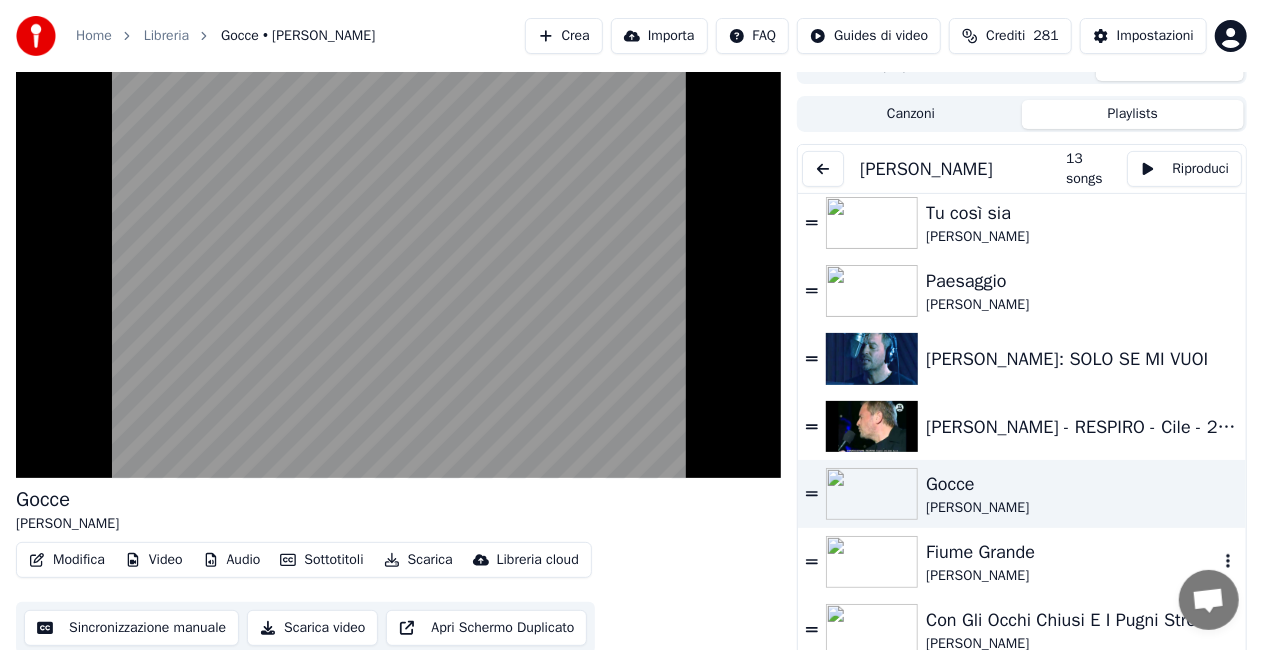 click on "Fiume Grande" at bounding box center [1072, 552] 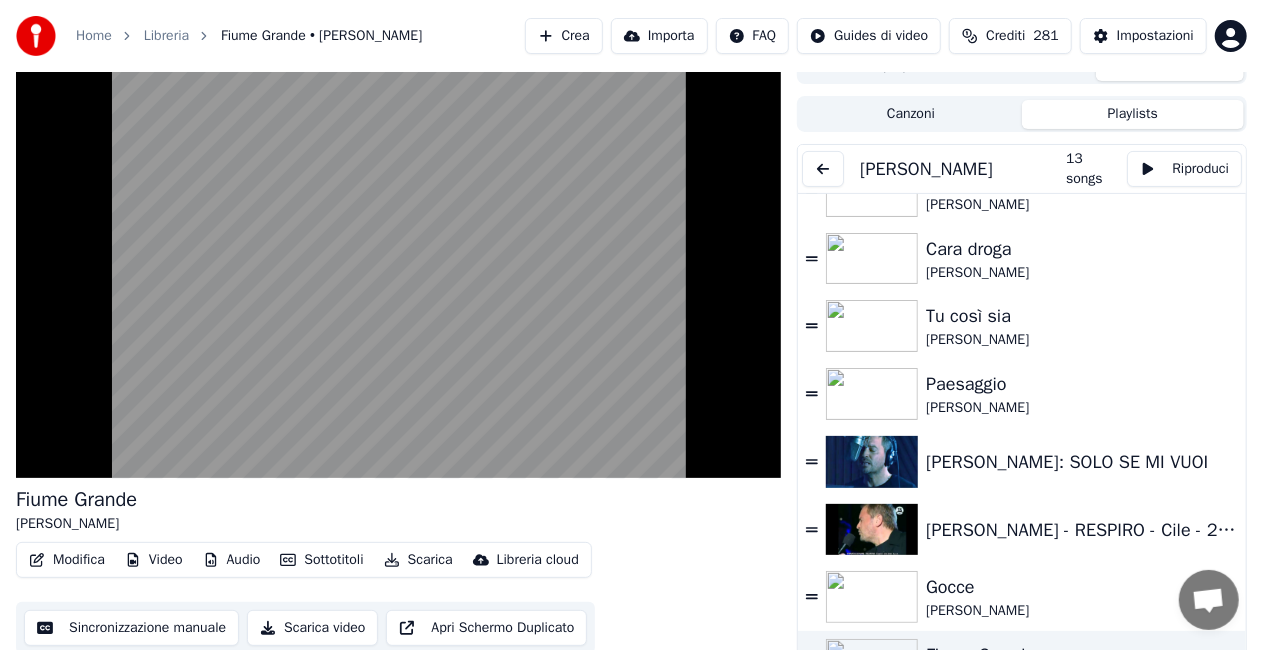 scroll, scrollTop: 411, scrollLeft: 0, axis: vertical 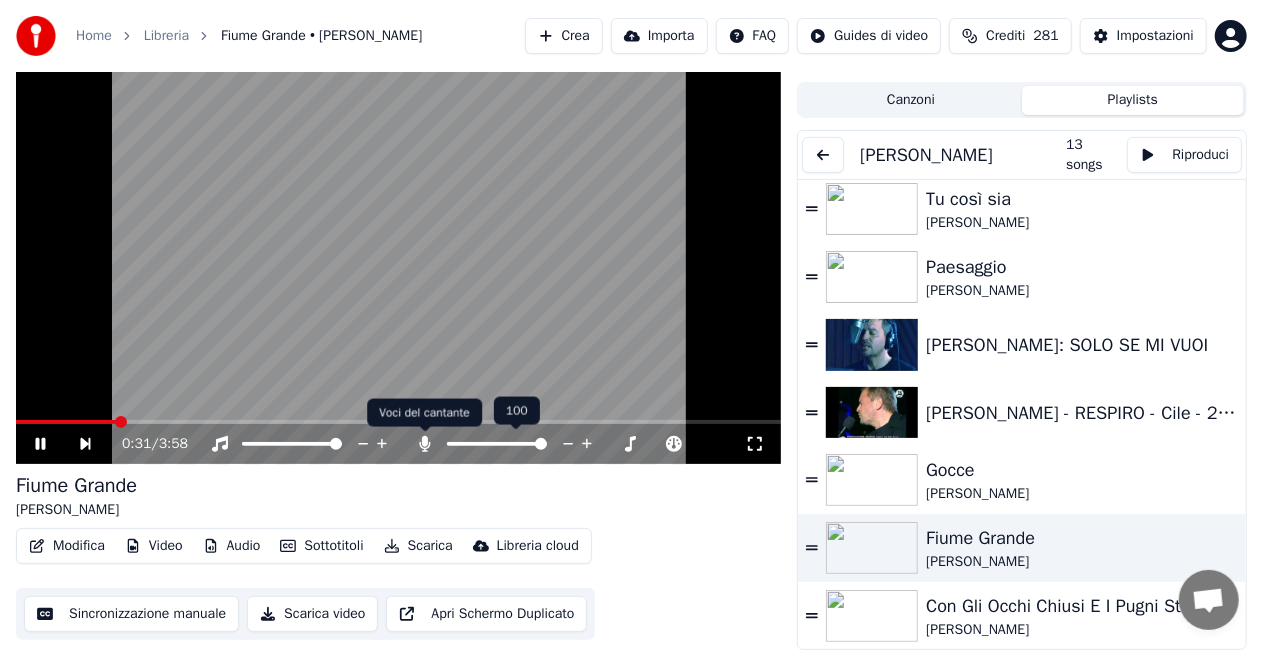 click 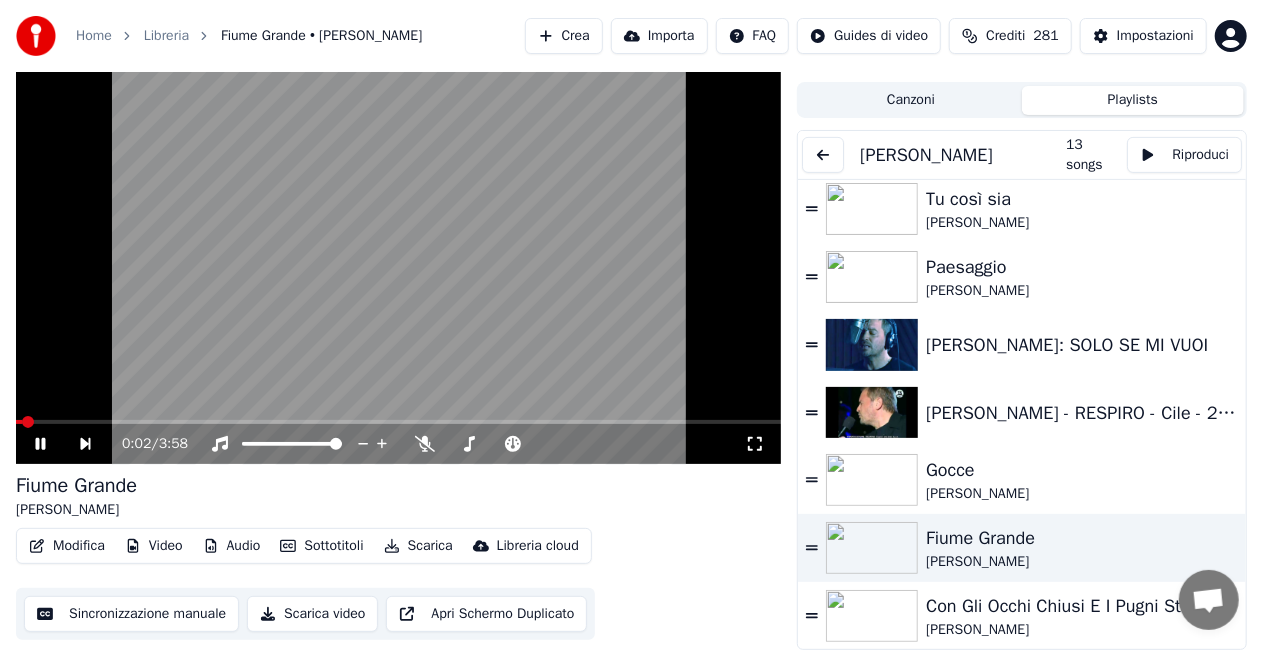 click at bounding box center (19, 422) 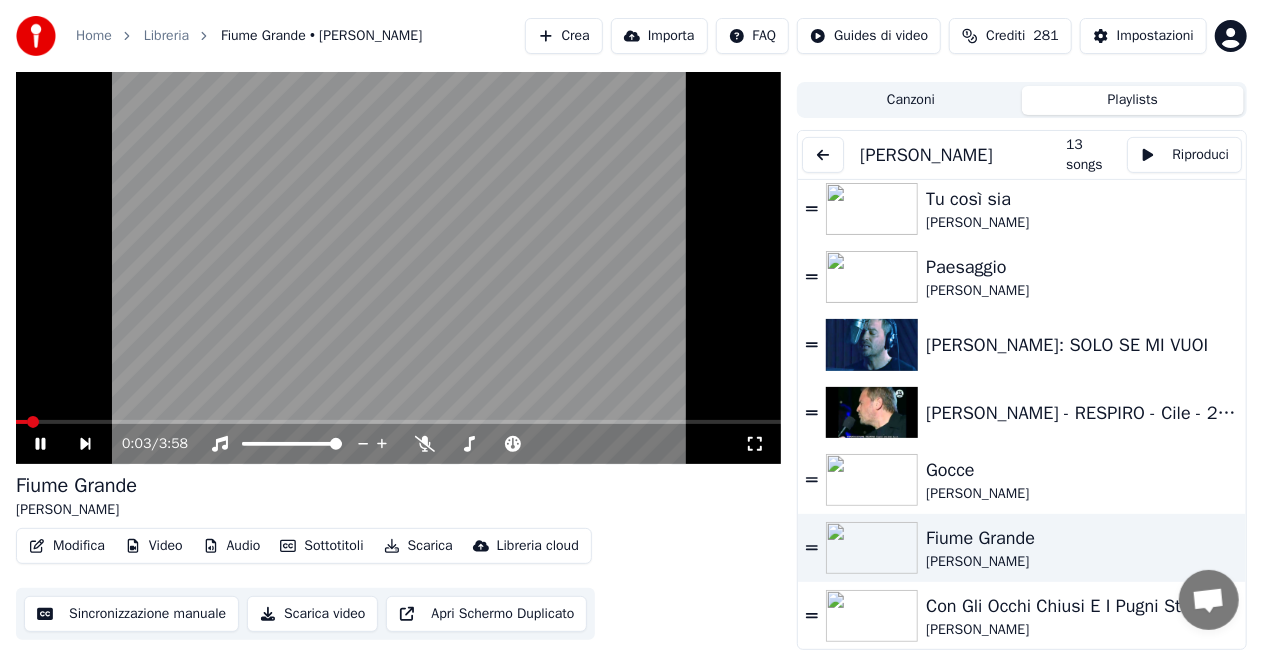 click 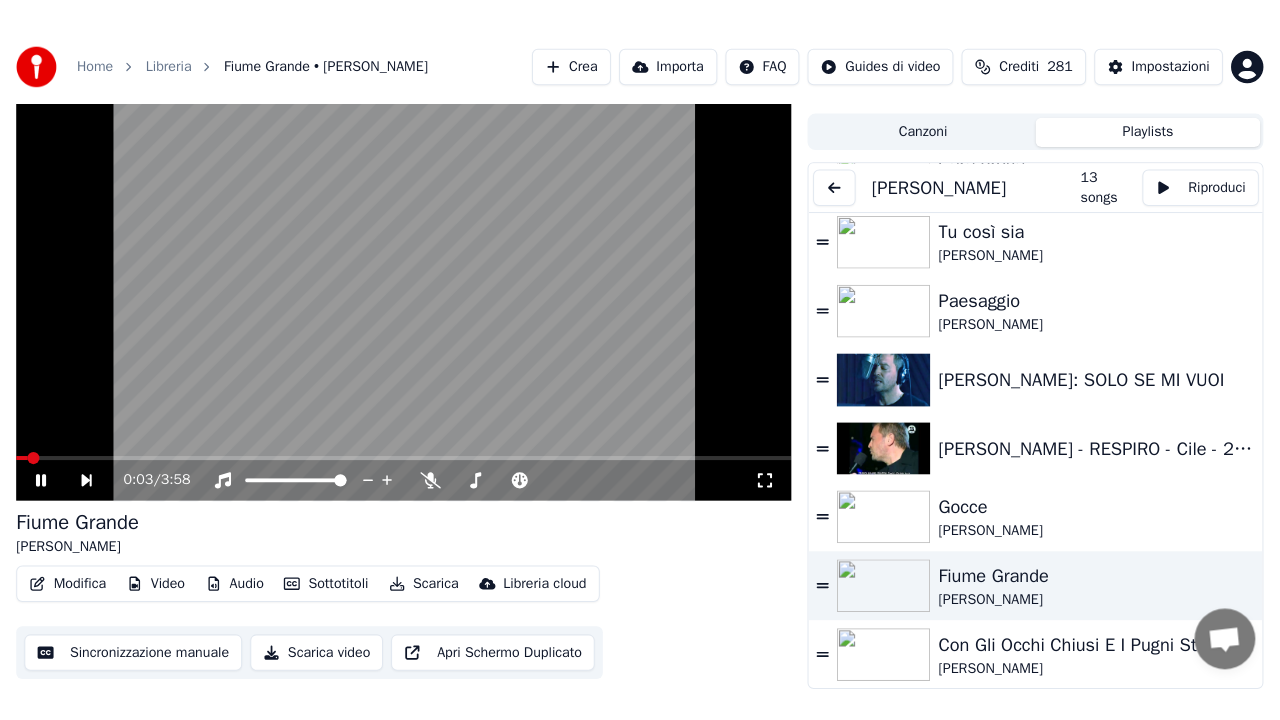 scroll, scrollTop: 24, scrollLeft: 0, axis: vertical 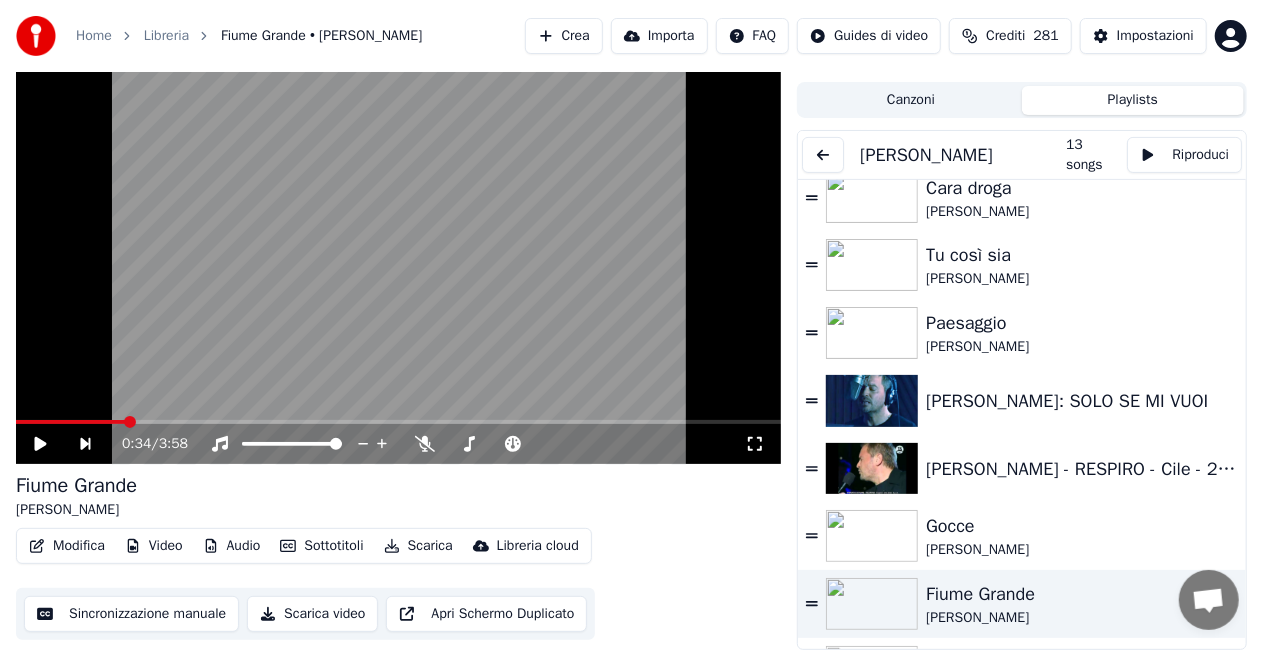 click at bounding box center (823, 155) 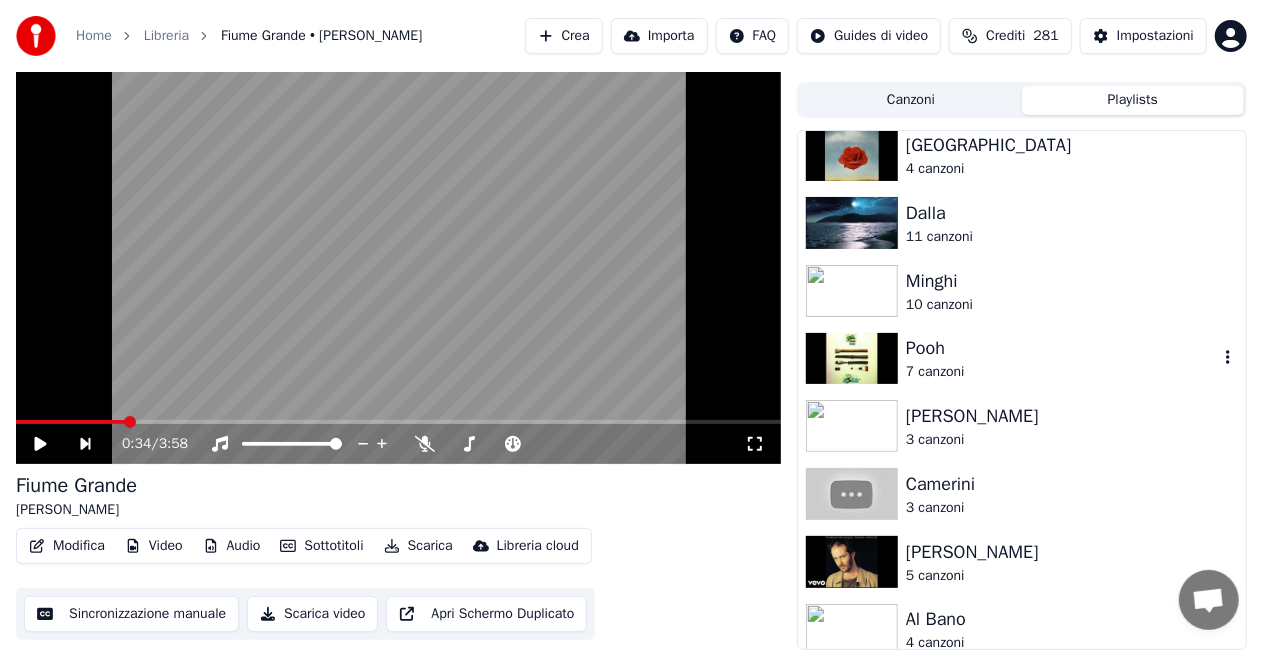 scroll, scrollTop: 1355, scrollLeft: 0, axis: vertical 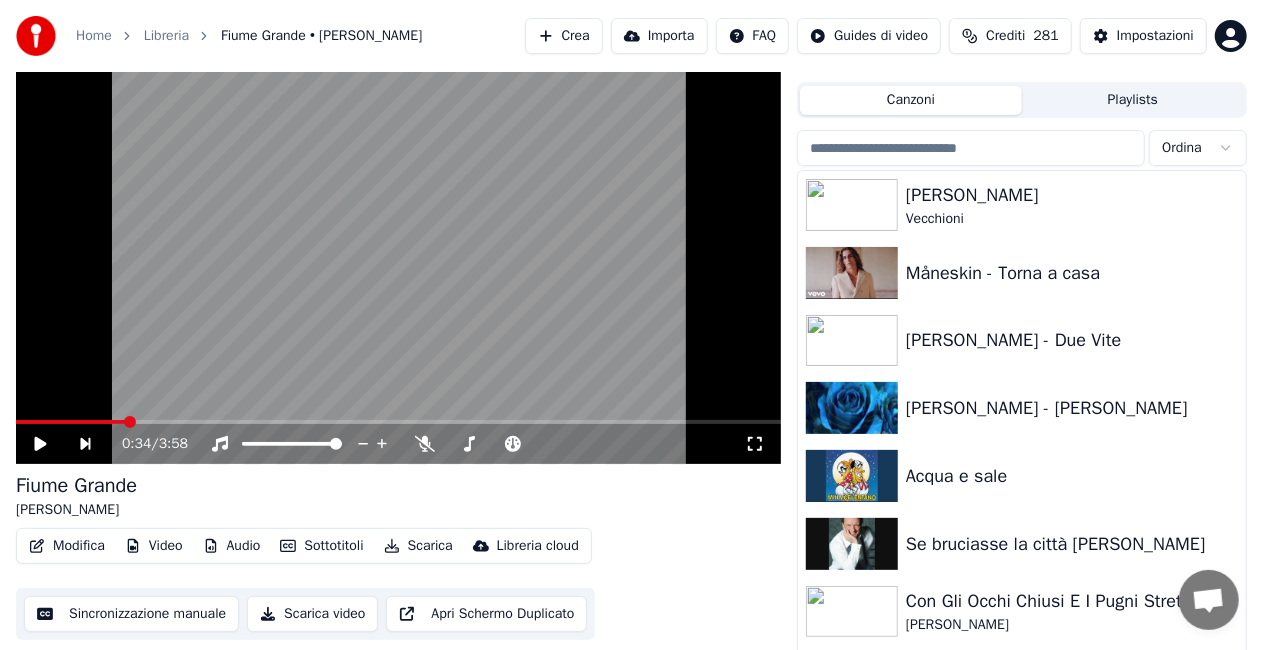 click on "Canzoni" at bounding box center (911, 100) 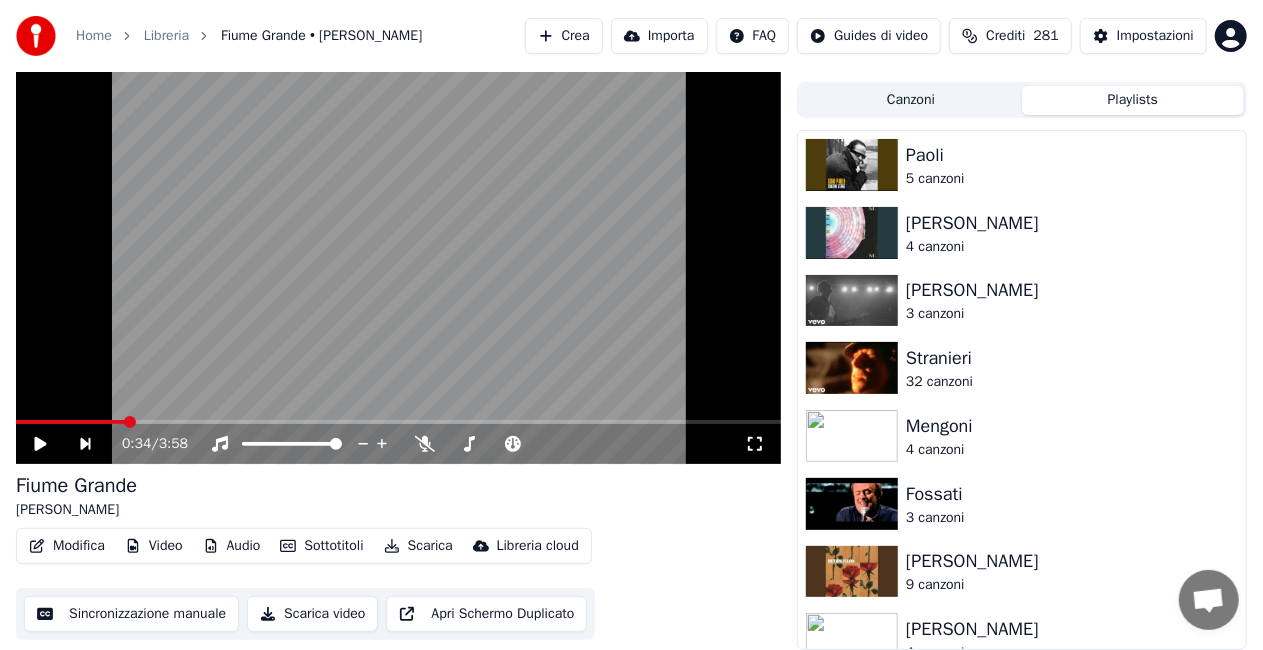 click on "Playlists" at bounding box center [1133, 100] 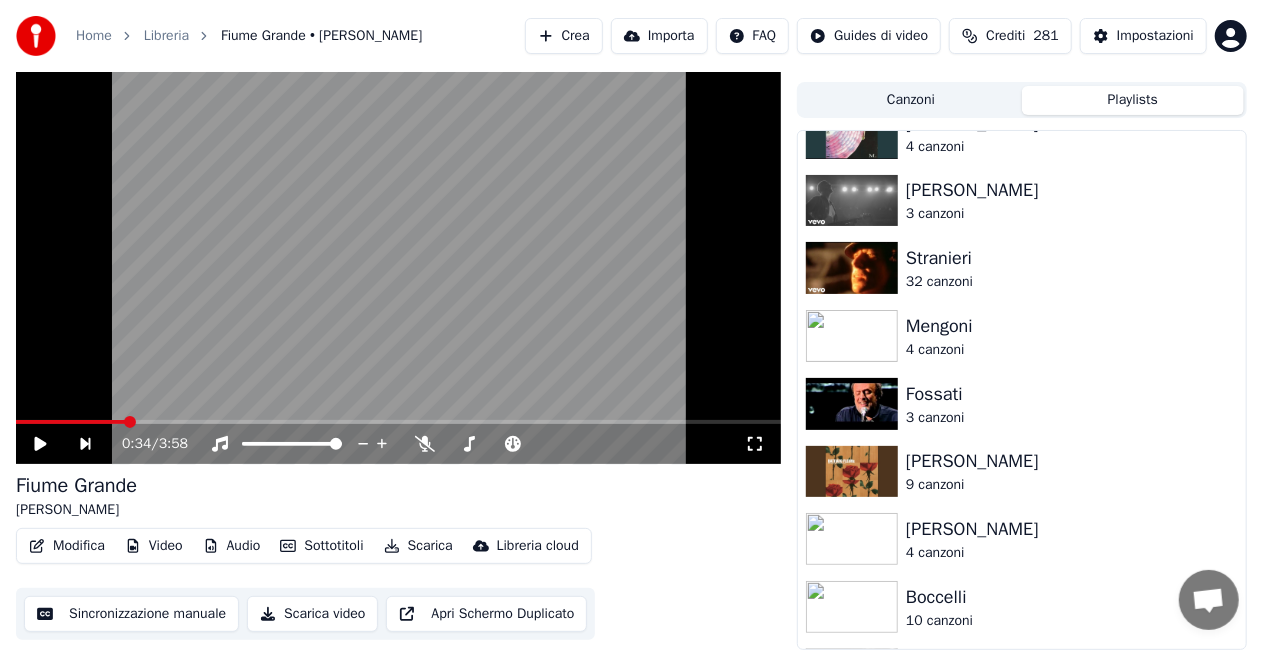 scroll, scrollTop: 0, scrollLeft: 0, axis: both 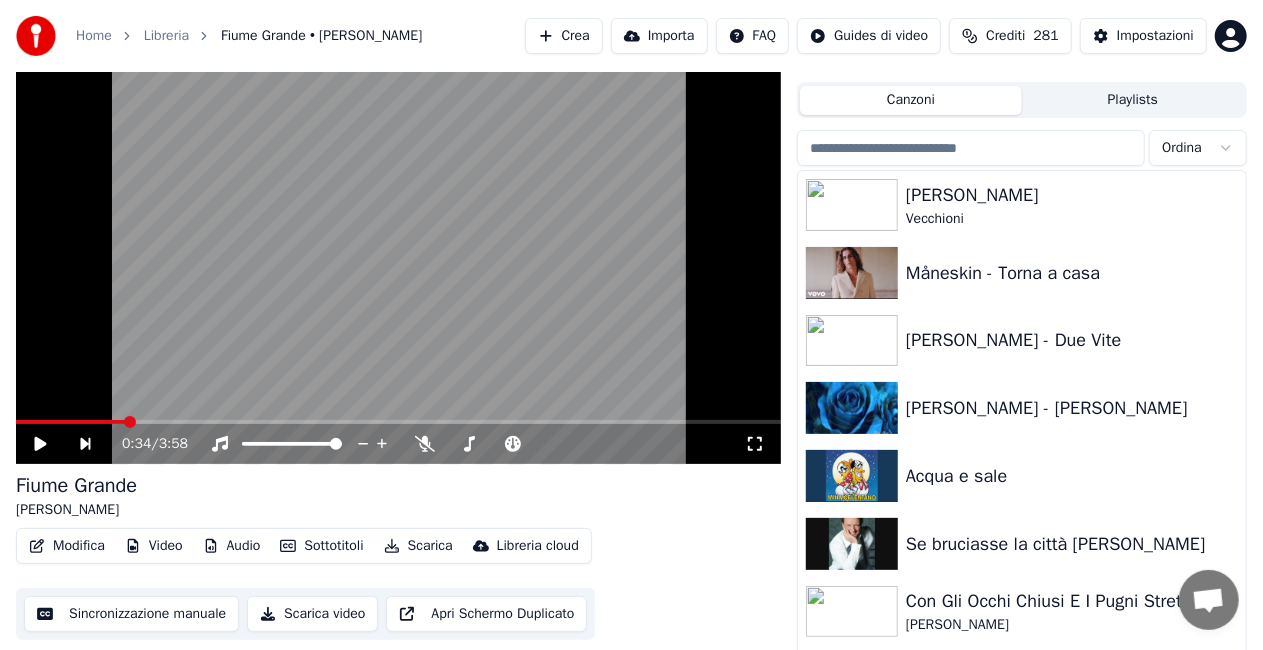 click on "Canzoni" at bounding box center (911, 100) 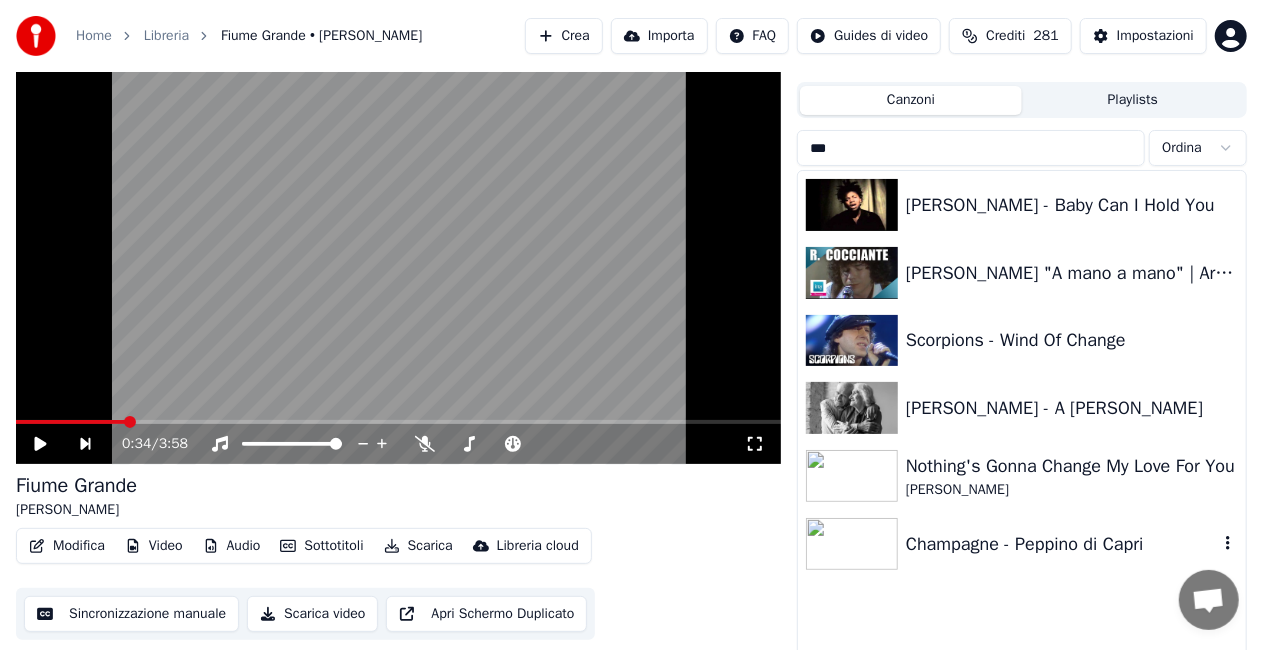 type on "***" 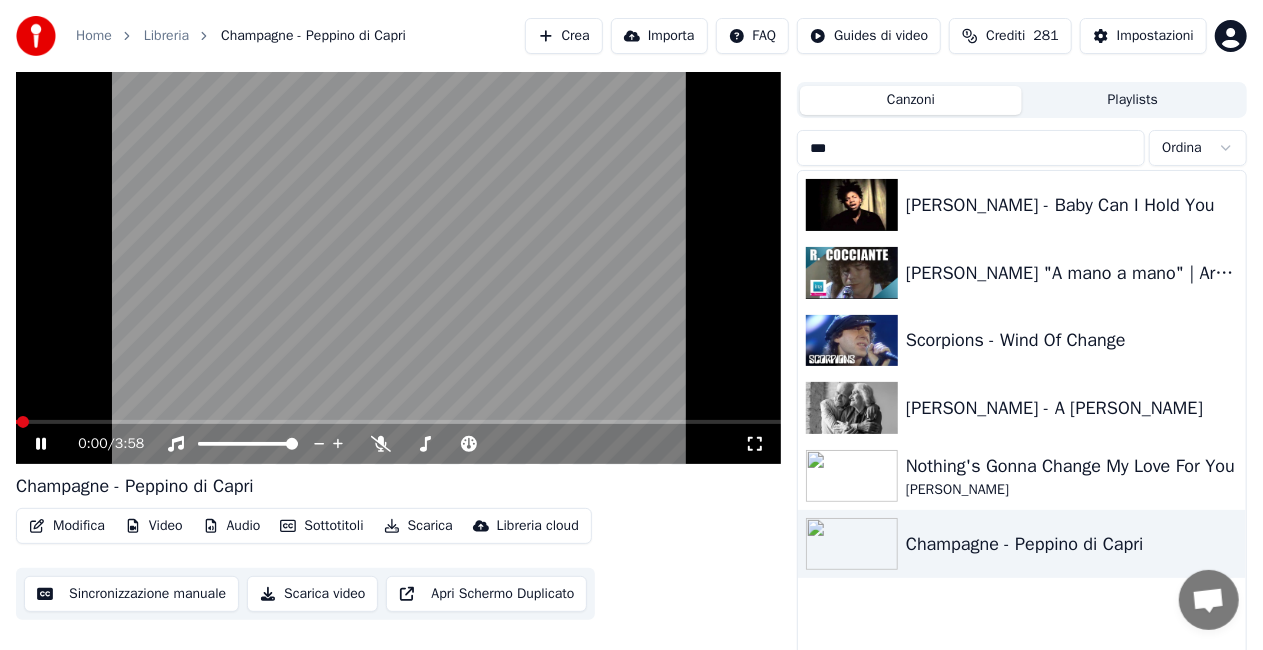 click on "0:00  /  3:58" at bounding box center [398, 444] 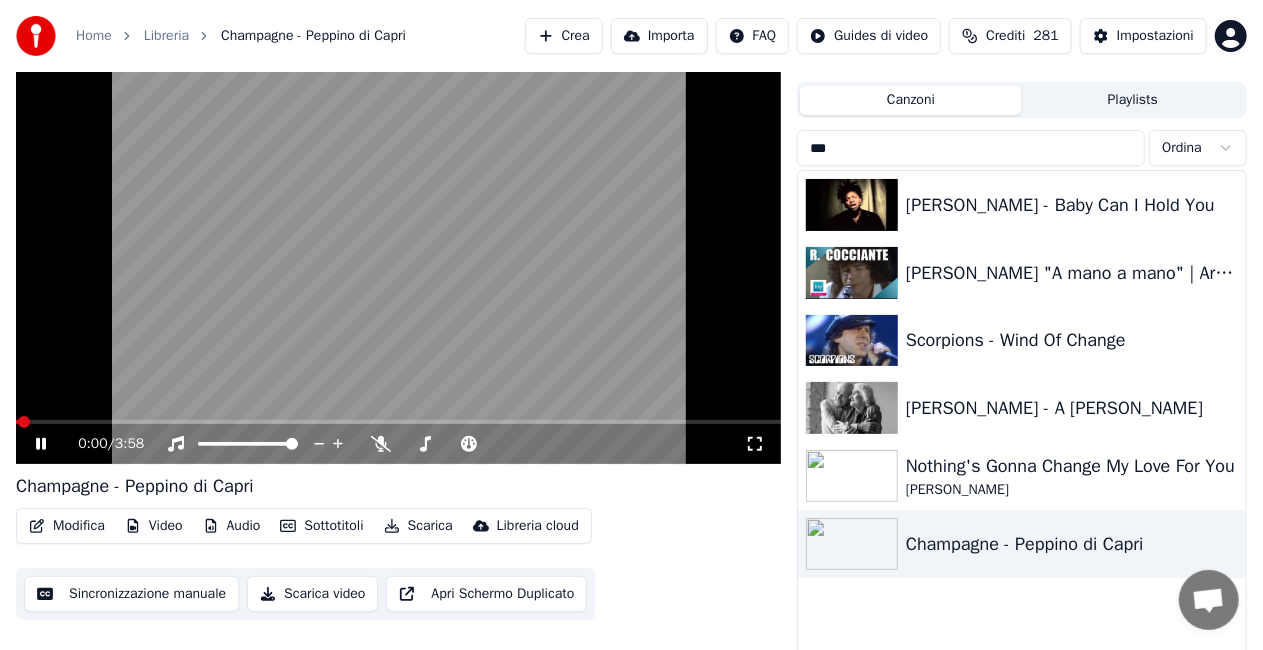 click 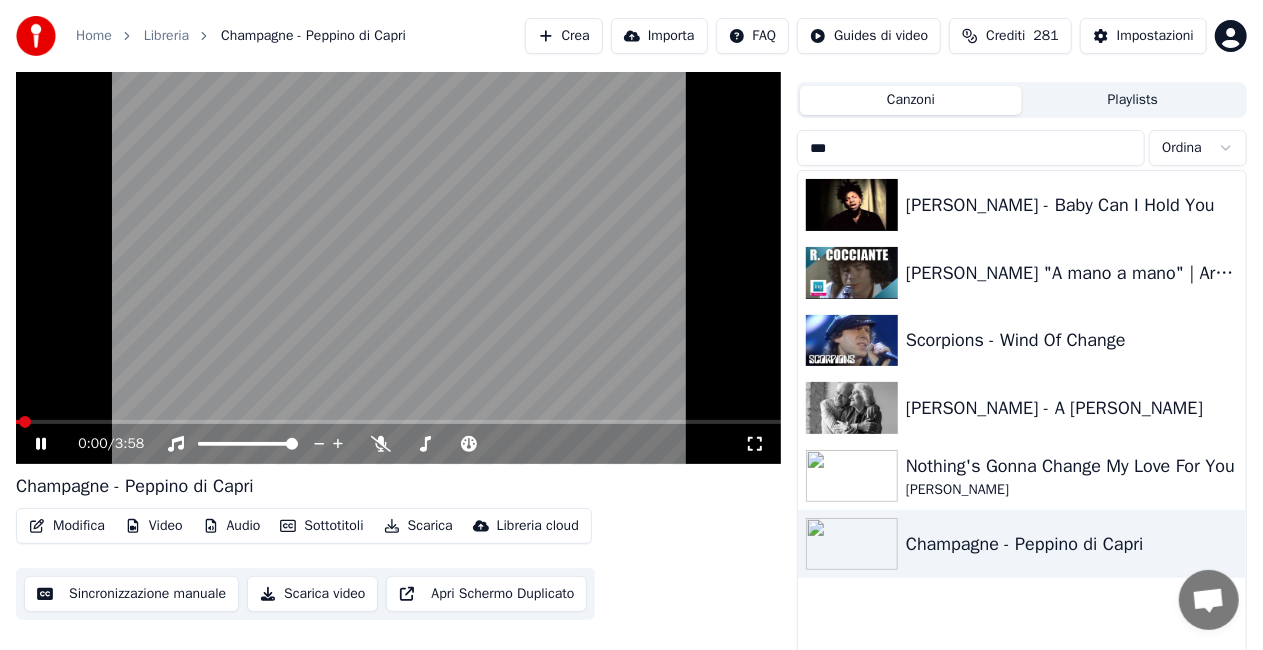 scroll, scrollTop: 28, scrollLeft: 0, axis: vertical 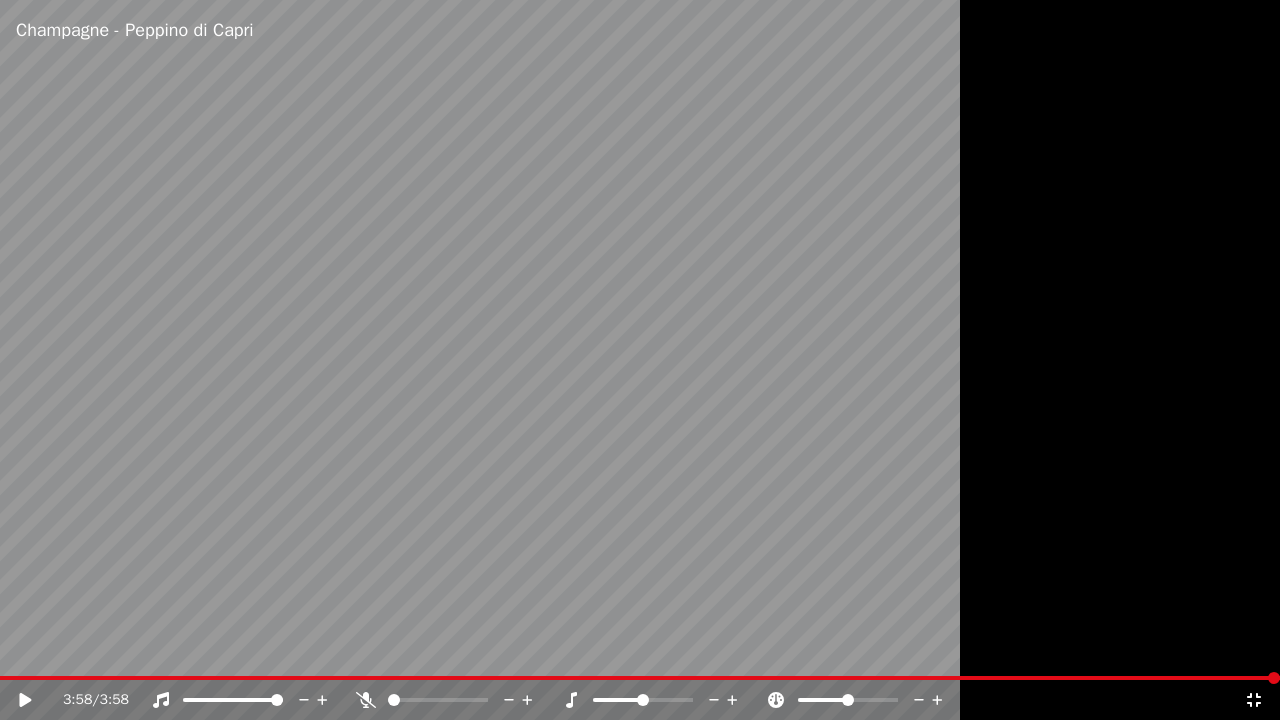 click 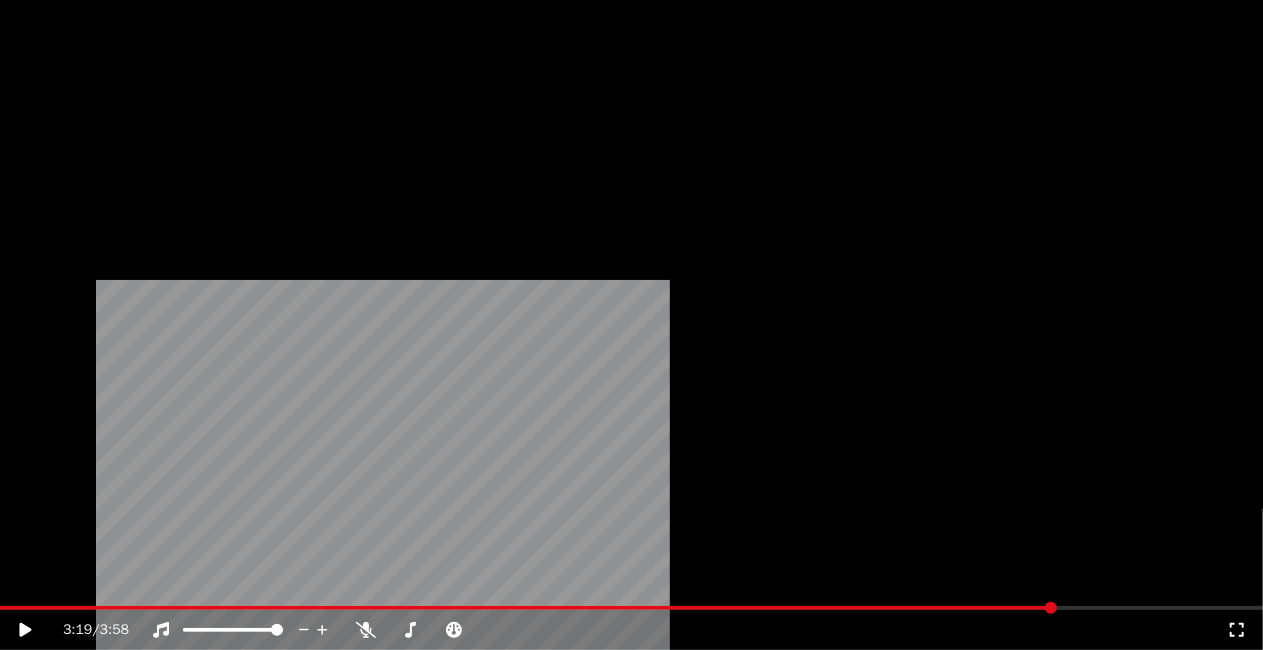 scroll, scrollTop: 0, scrollLeft: 0, axis: both 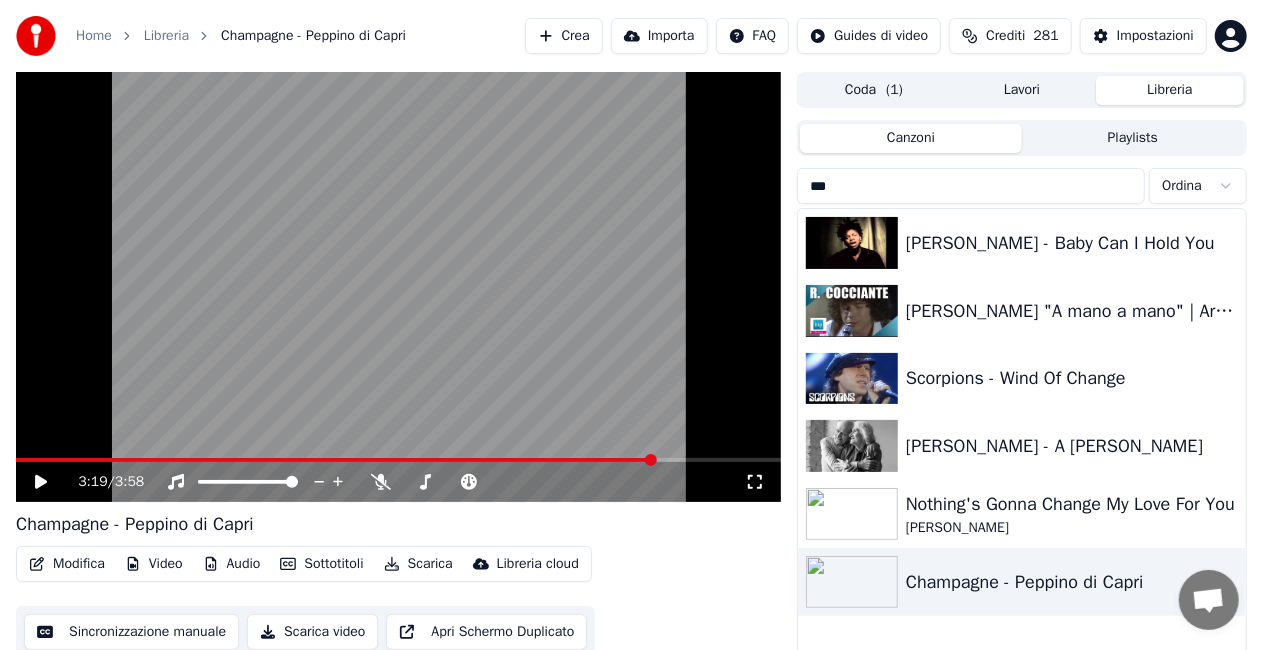 click on "***" at bounding box center (971, 186) 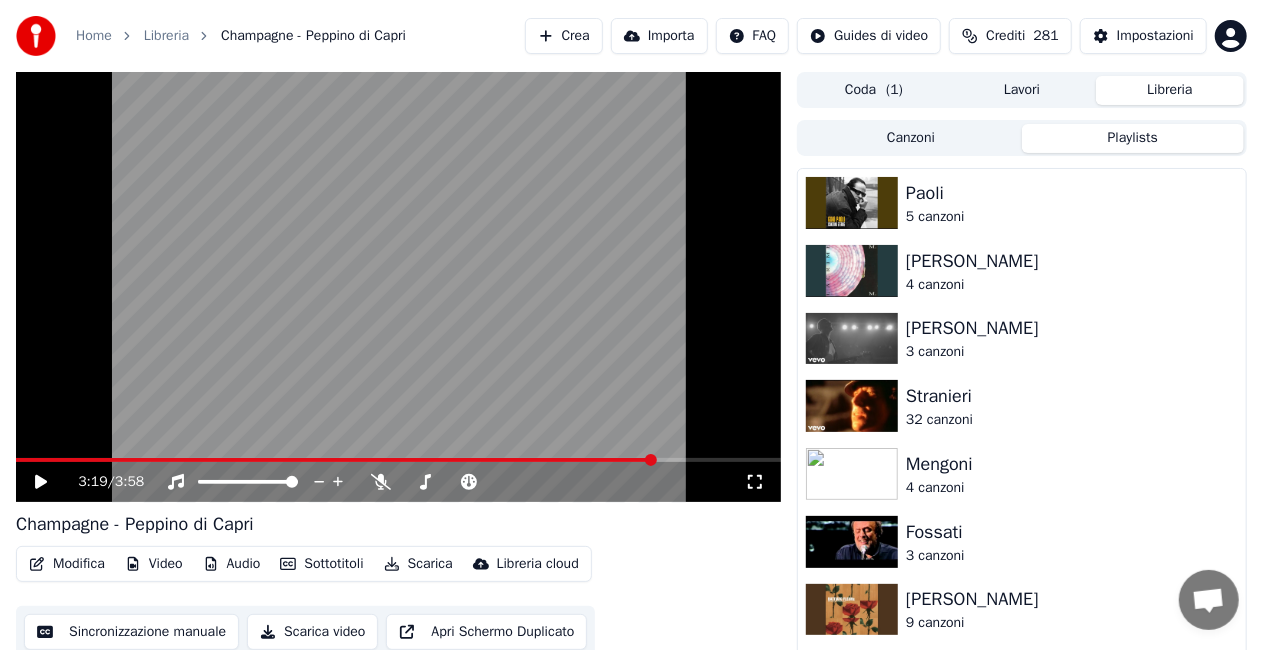 click on "Playlists" at bounding box center (1133, 138) 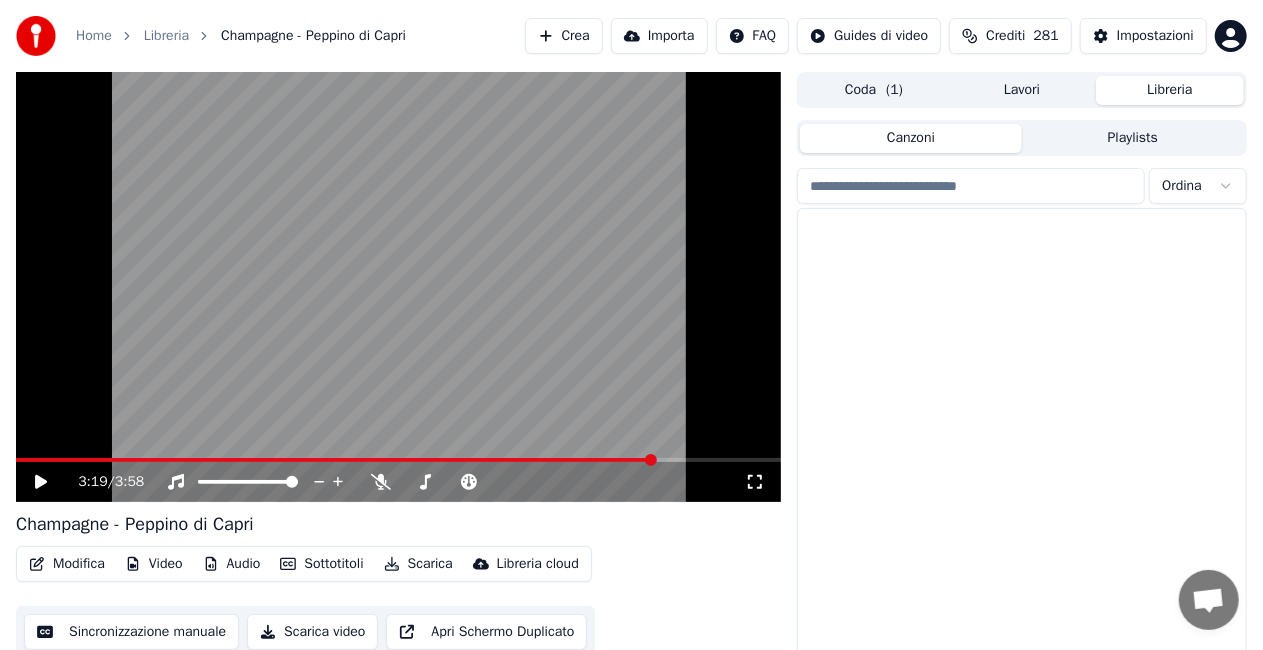 click on "Canzoni" at bounding box center (911, 138) 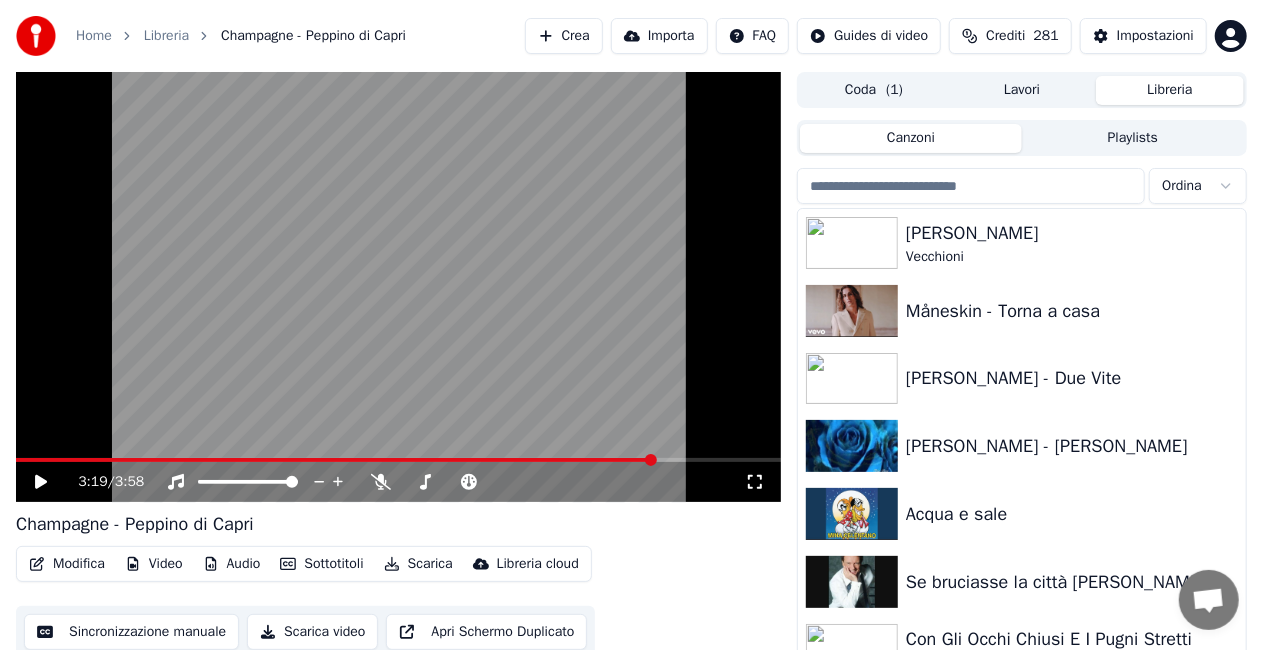 click at bounding box center (971, 186) 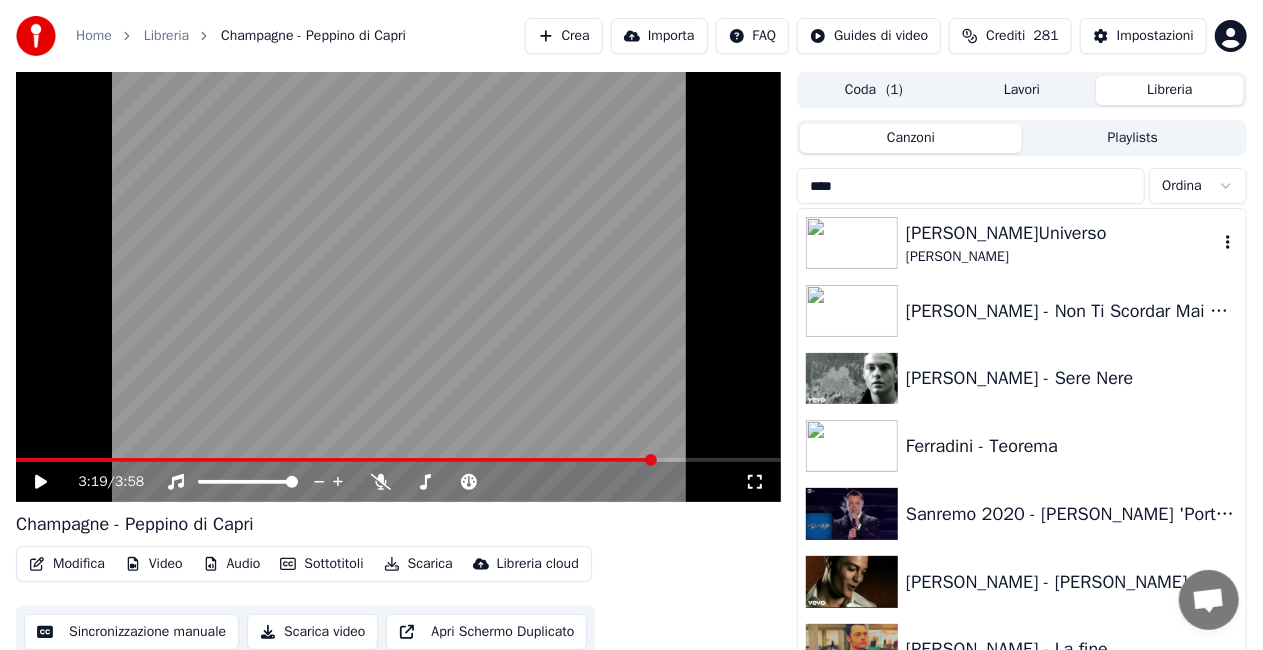 type on "****" 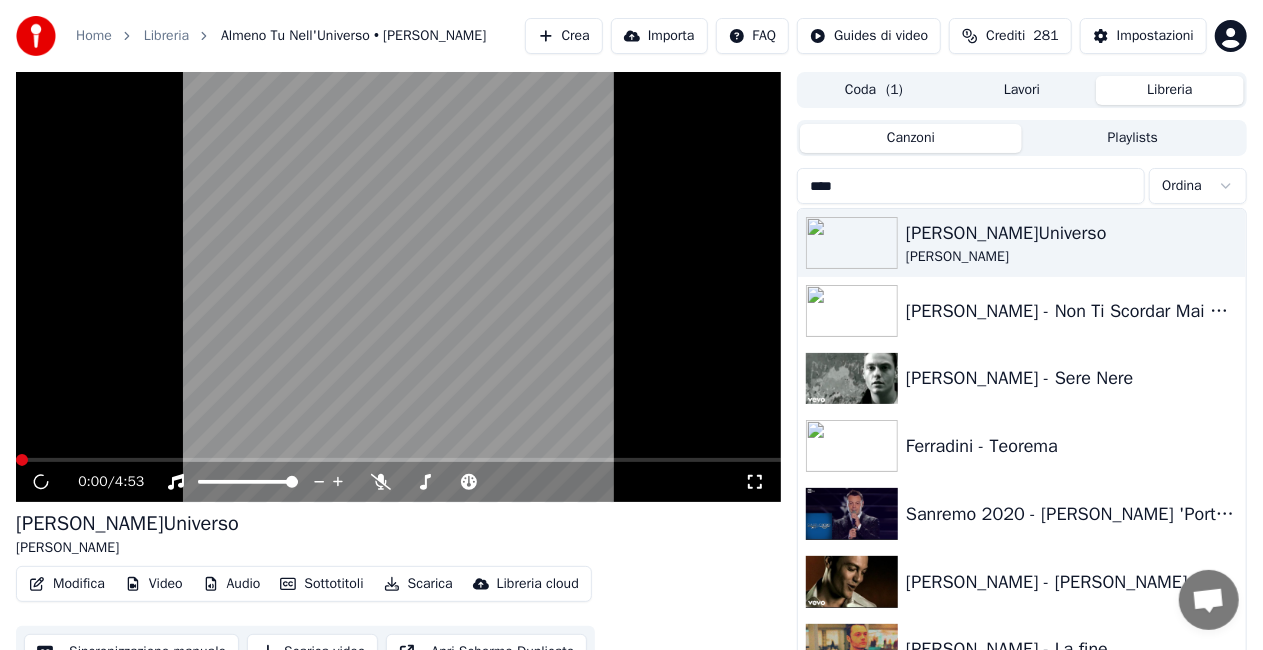 click 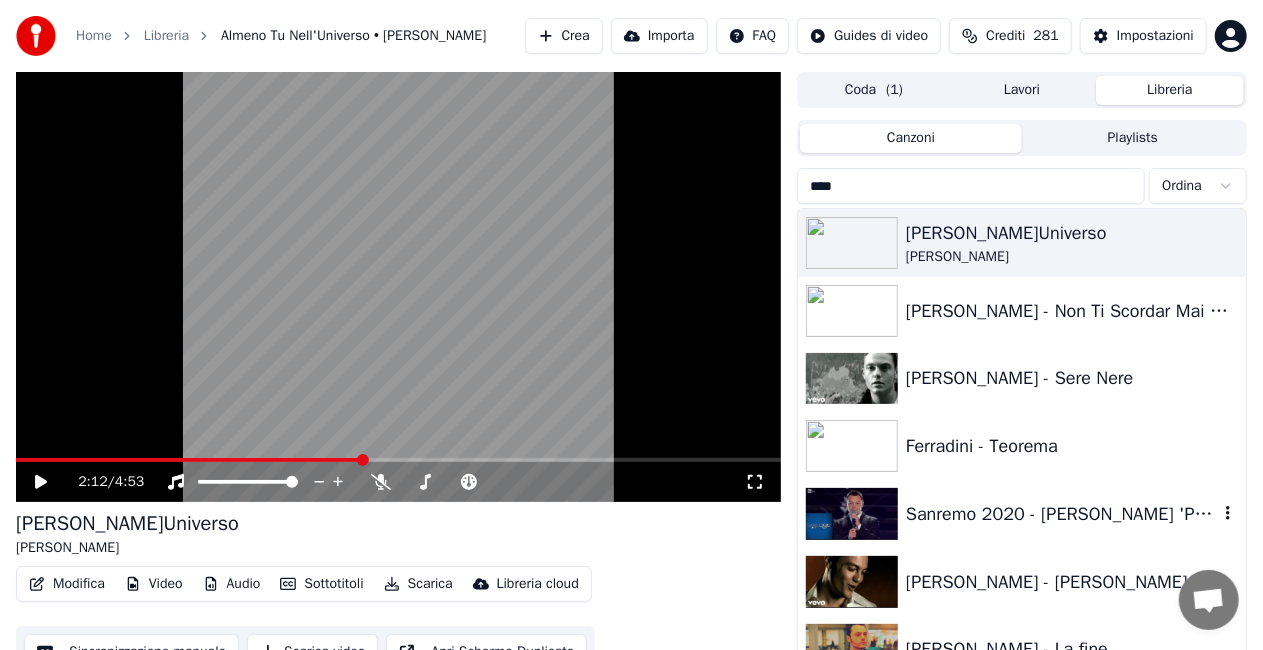 drag, startPoint x: 1043, startPoint y: 532, endPoint x: 1036, endPoint y: 518, distance: 15.652476 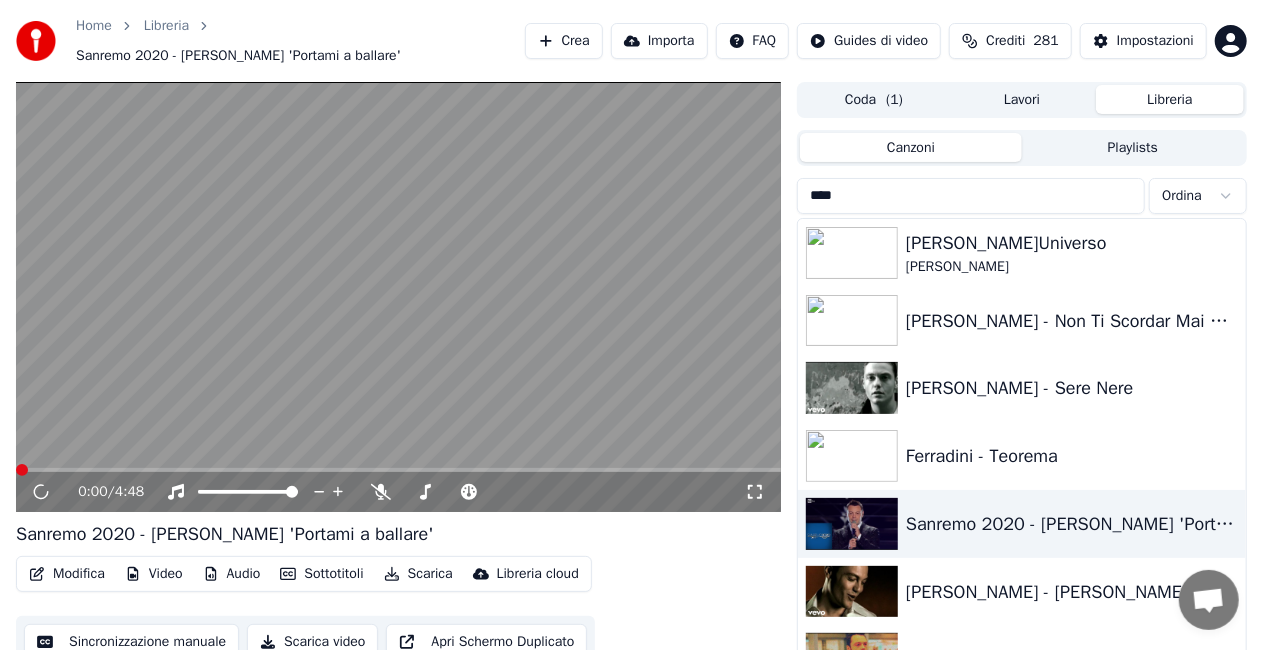 click 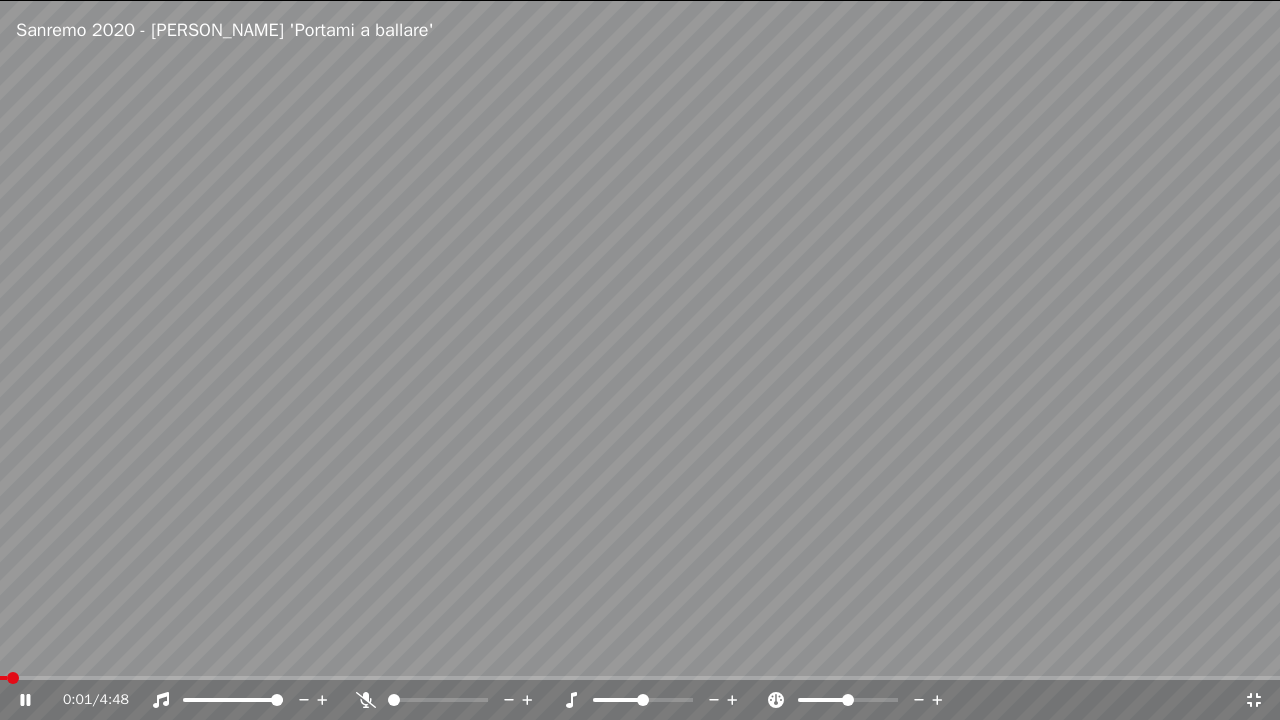 click at bounding box center (640, 678) 